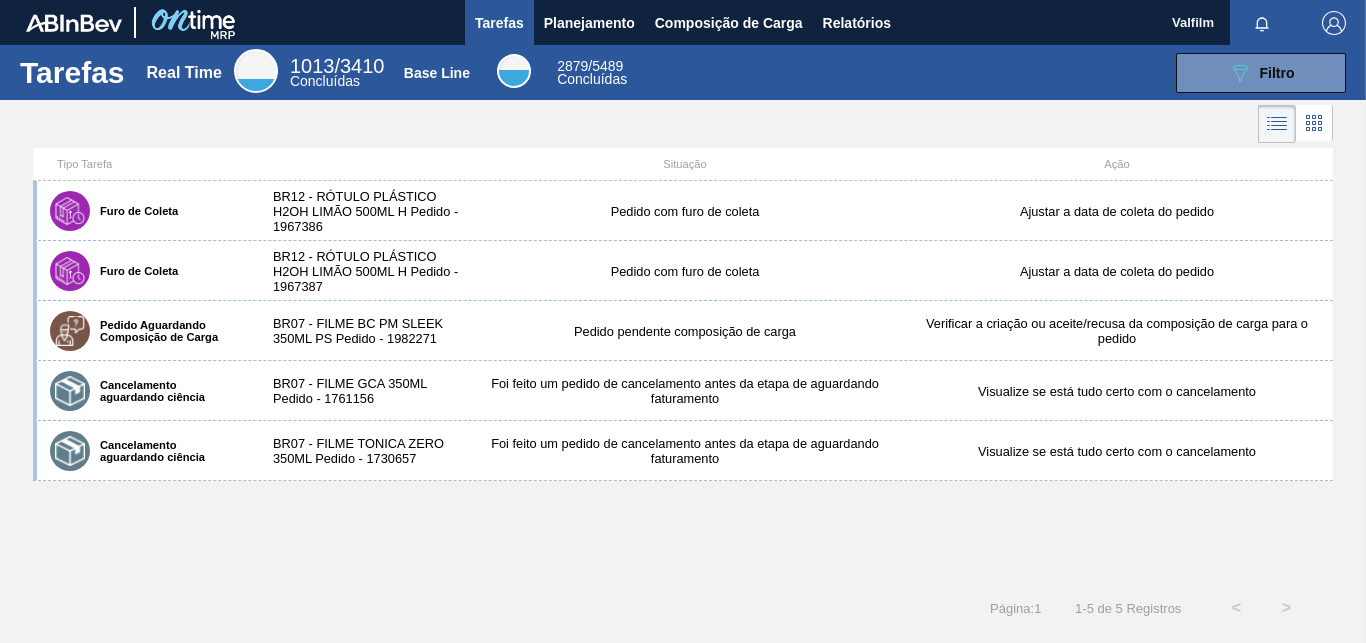 scroll, scrollTop: 0, scrollLeft: 0, axis: both 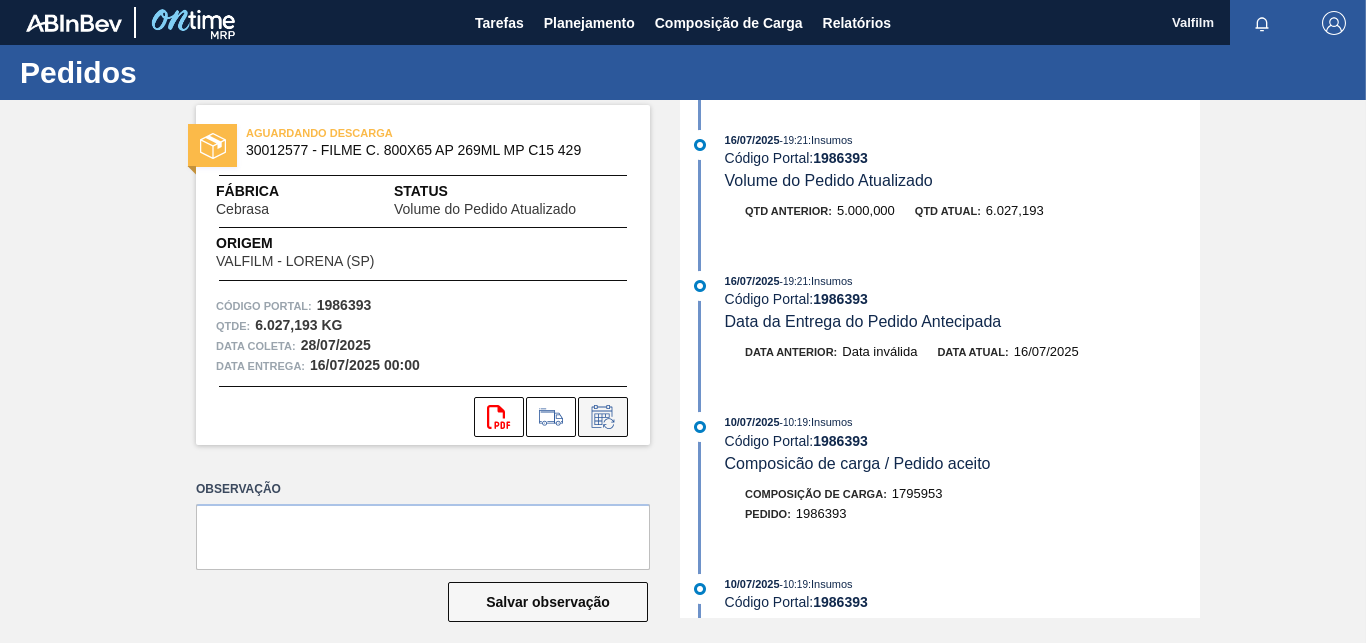 click 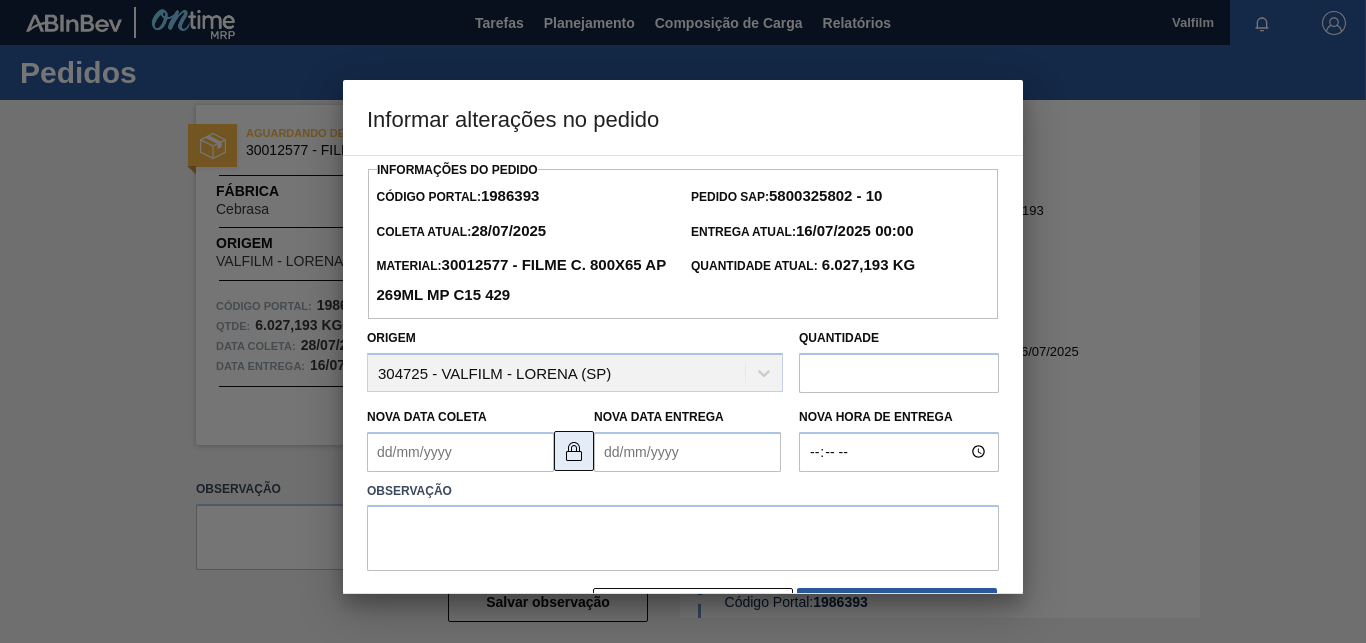 click at bounding box center [574, 451] 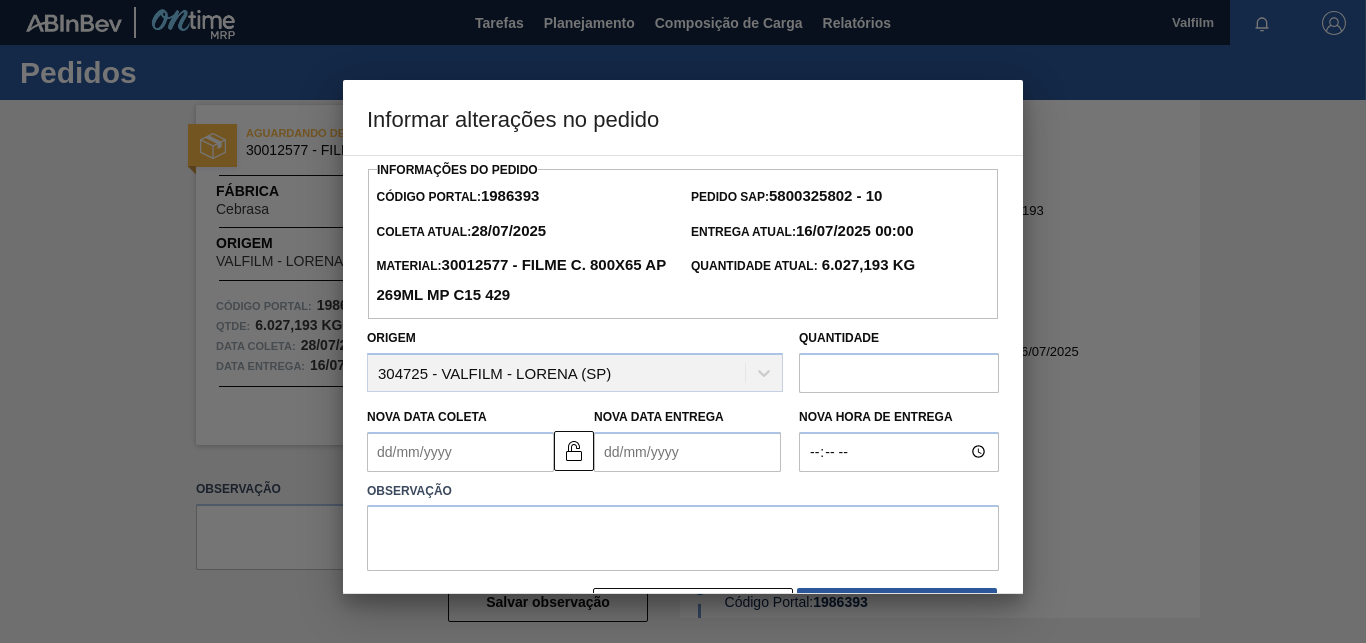 click on "Nova Data Coleta" at bounding box center [460, 452] 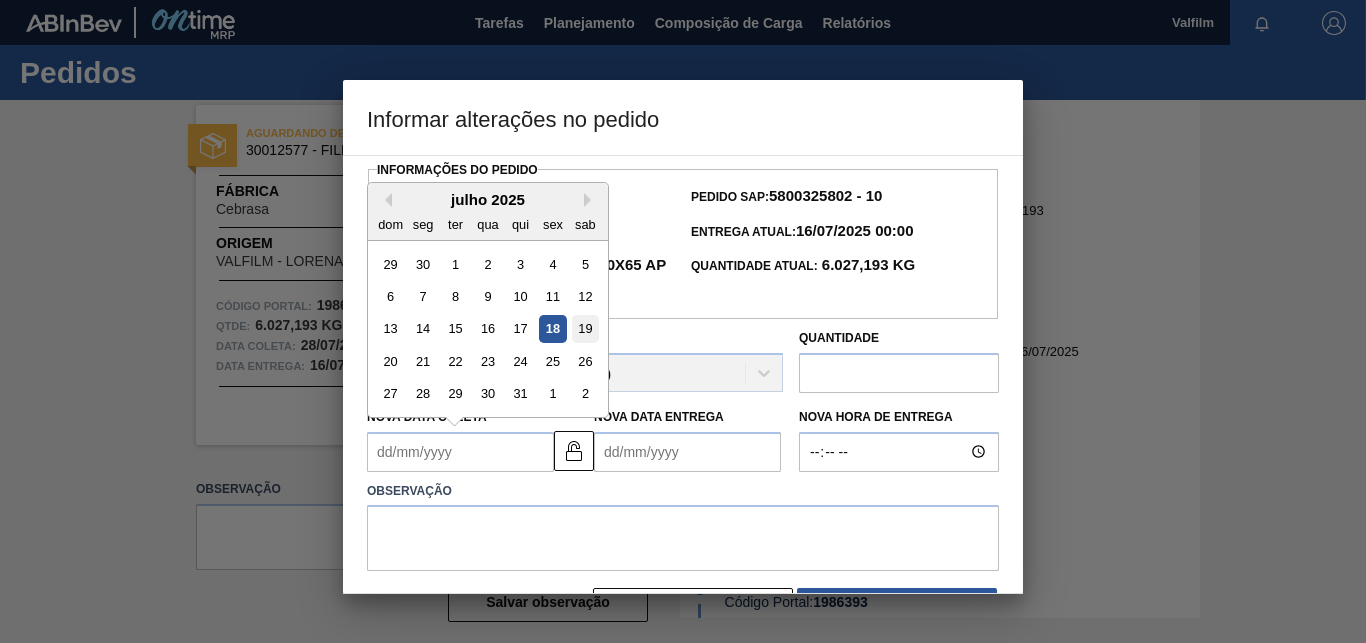 click on "19" at bounding box center (585, 328) 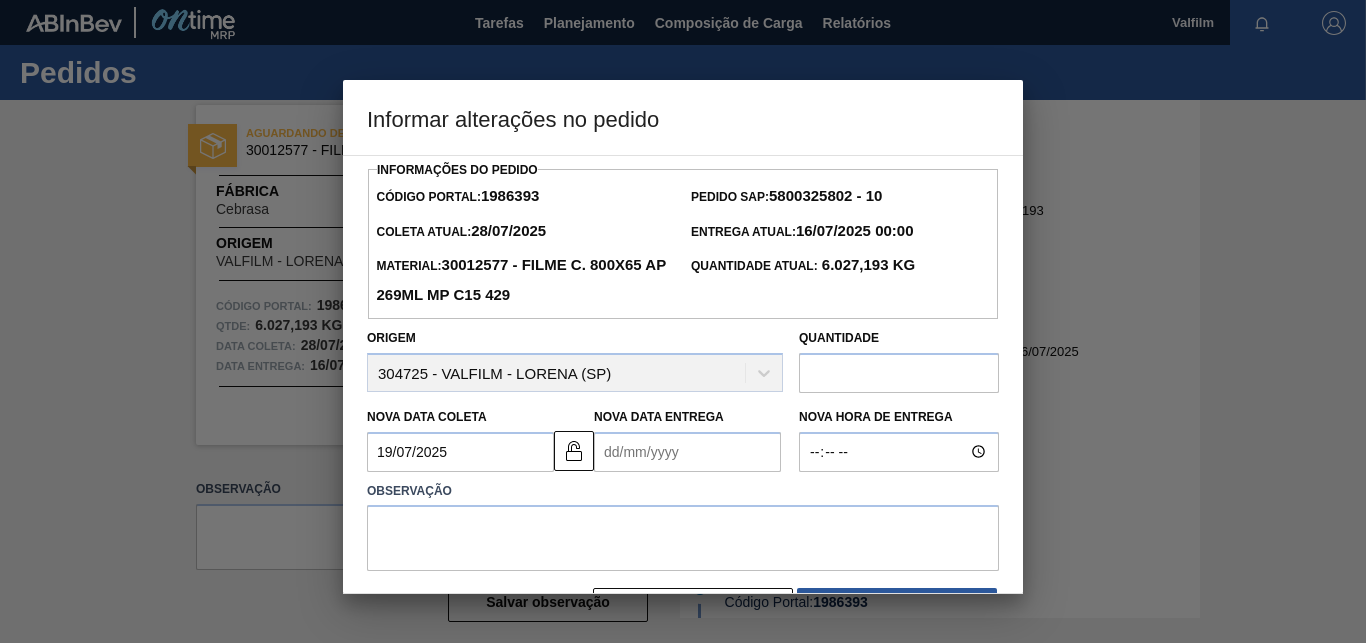 click on "Nova Data Entrega" at bounding box center (687, 452) 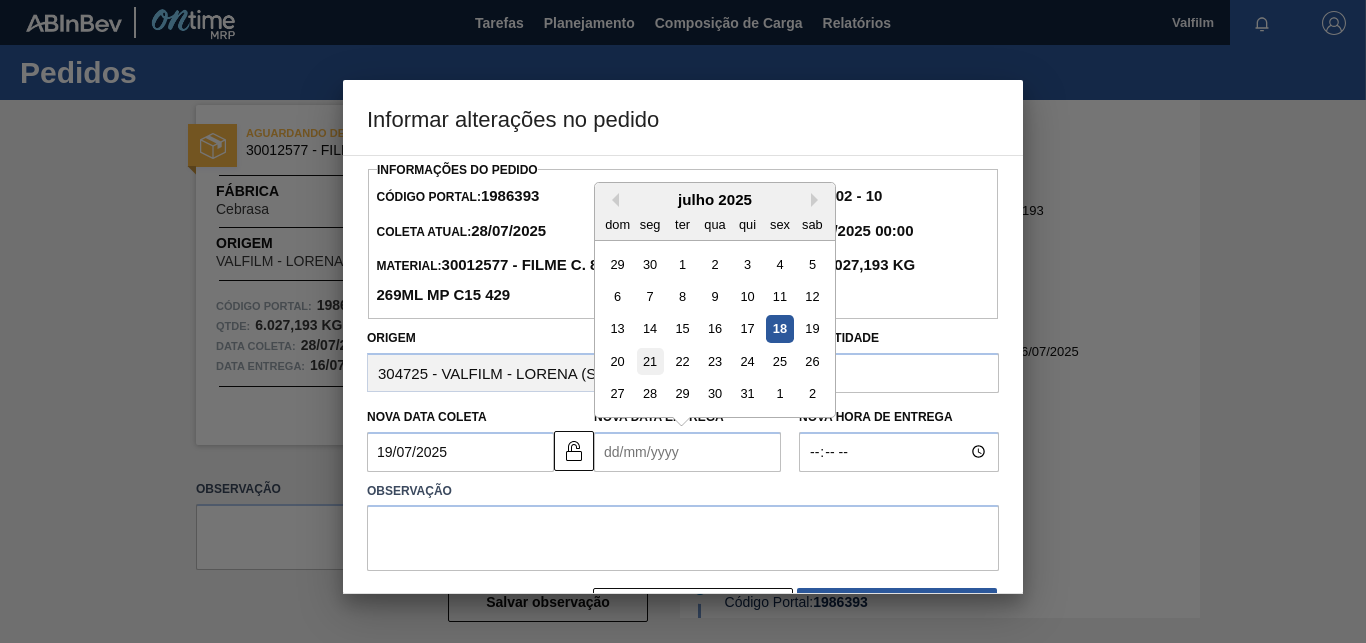 click on "21" at bounding box center [650, 361] 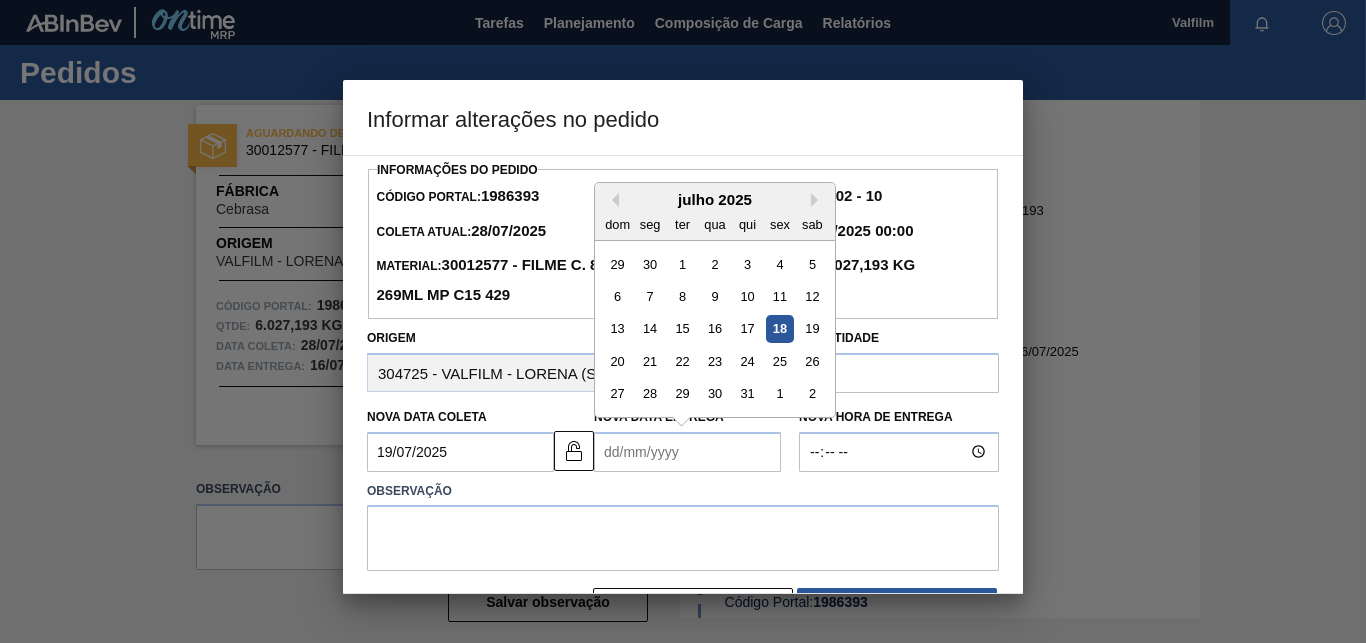 type on "21/07/2025" 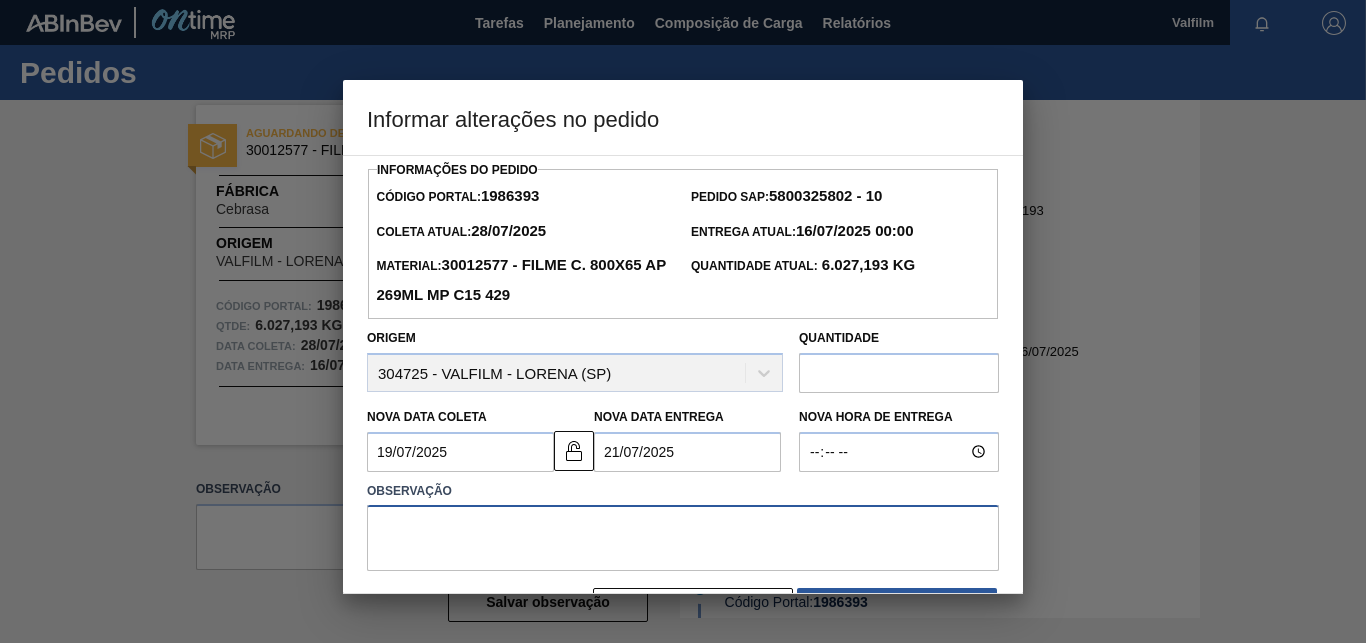 click at bounding box center (683, 538) 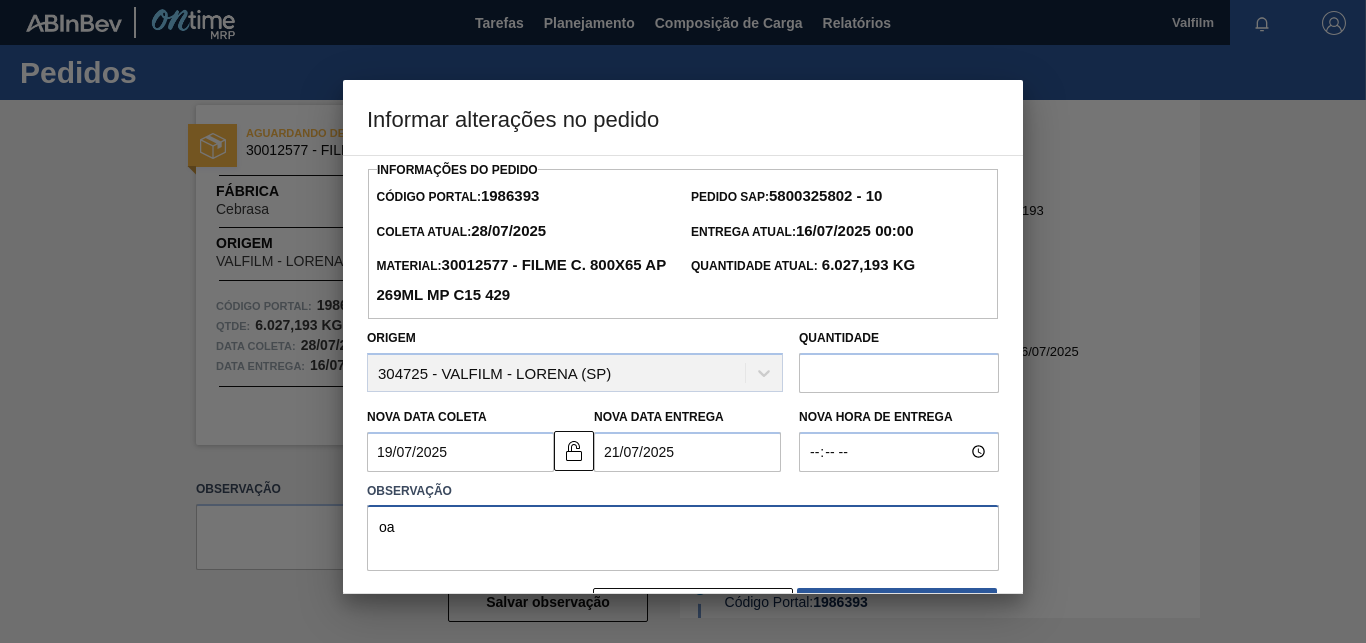 type on "o" 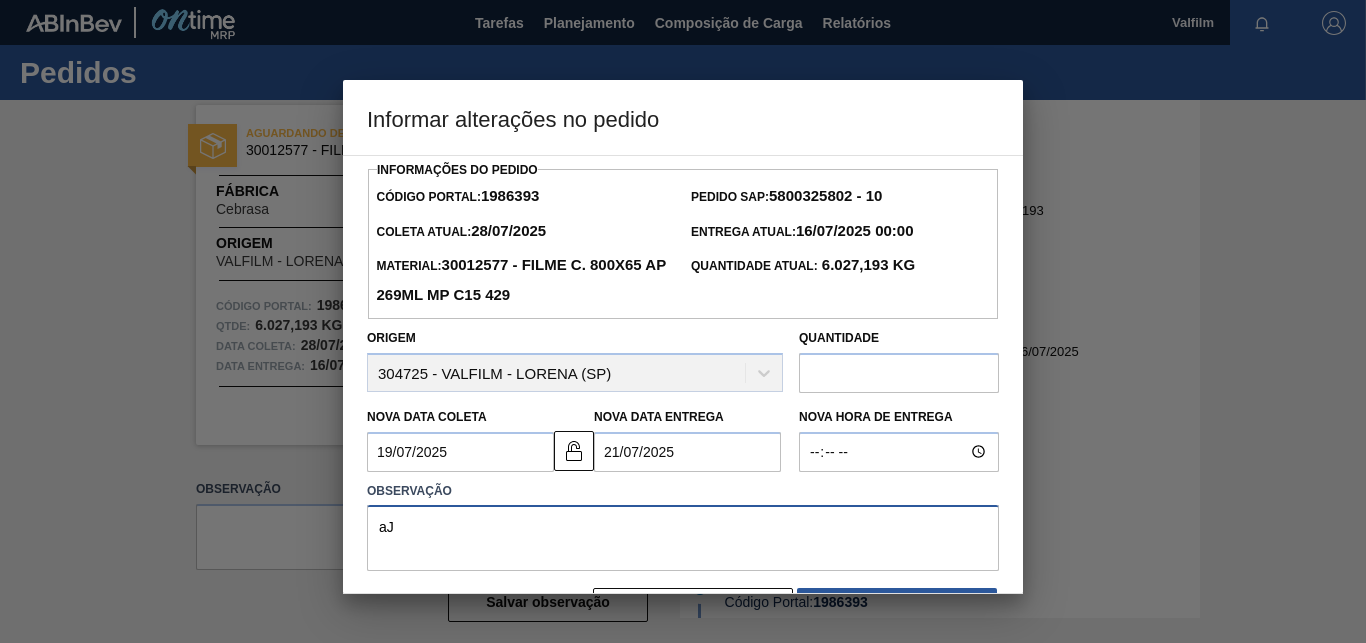 type on "a" 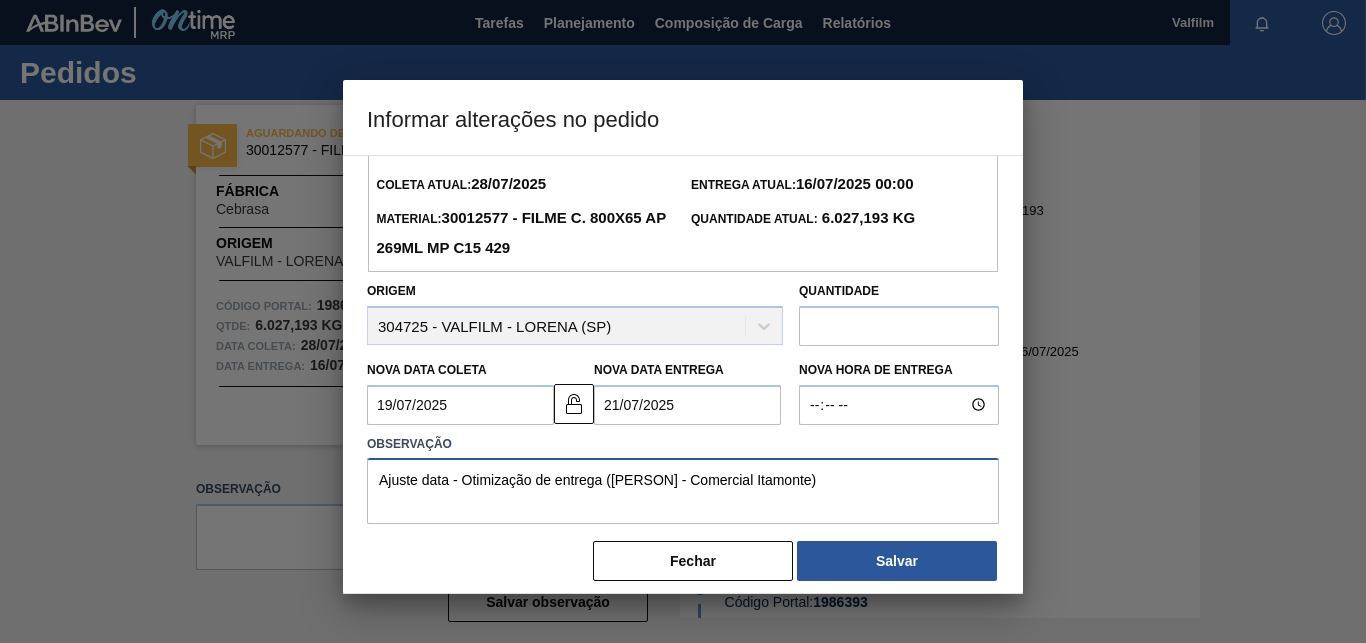 scroll, scrollTop: 67, scrollLeft: 0, axis: vertical 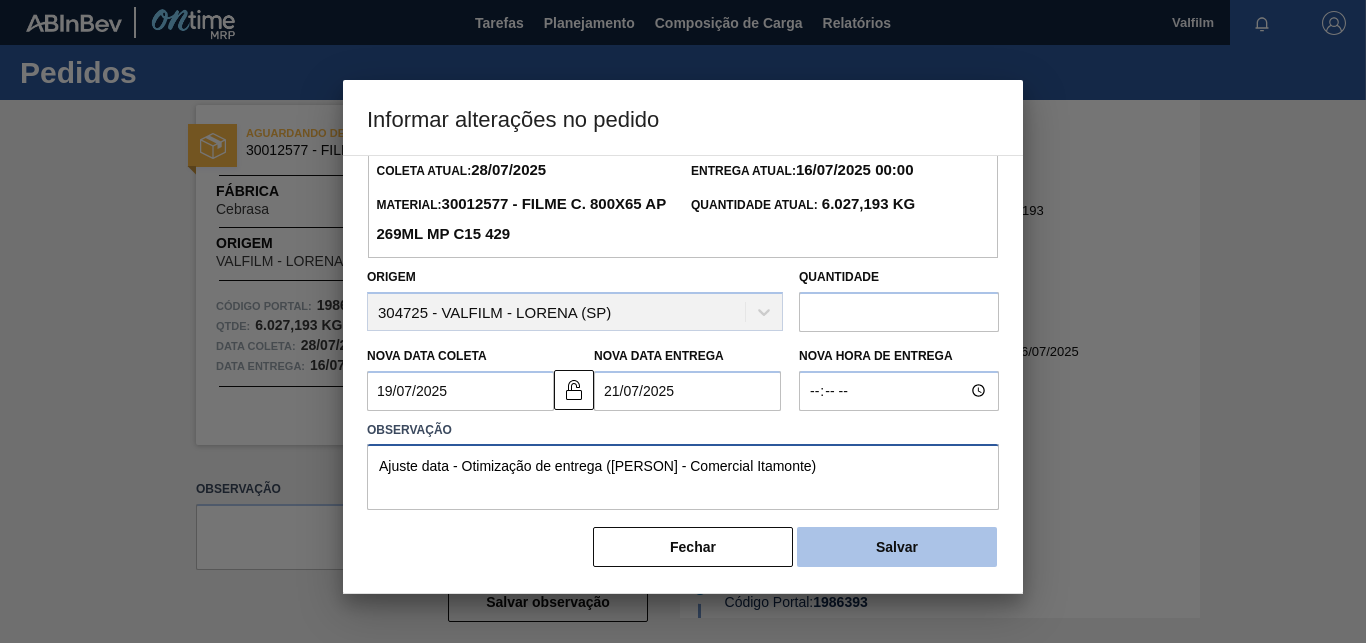 type on "Ajuste data - Otimização de entrega (Ana Carolina - Comercial Itamonte)" 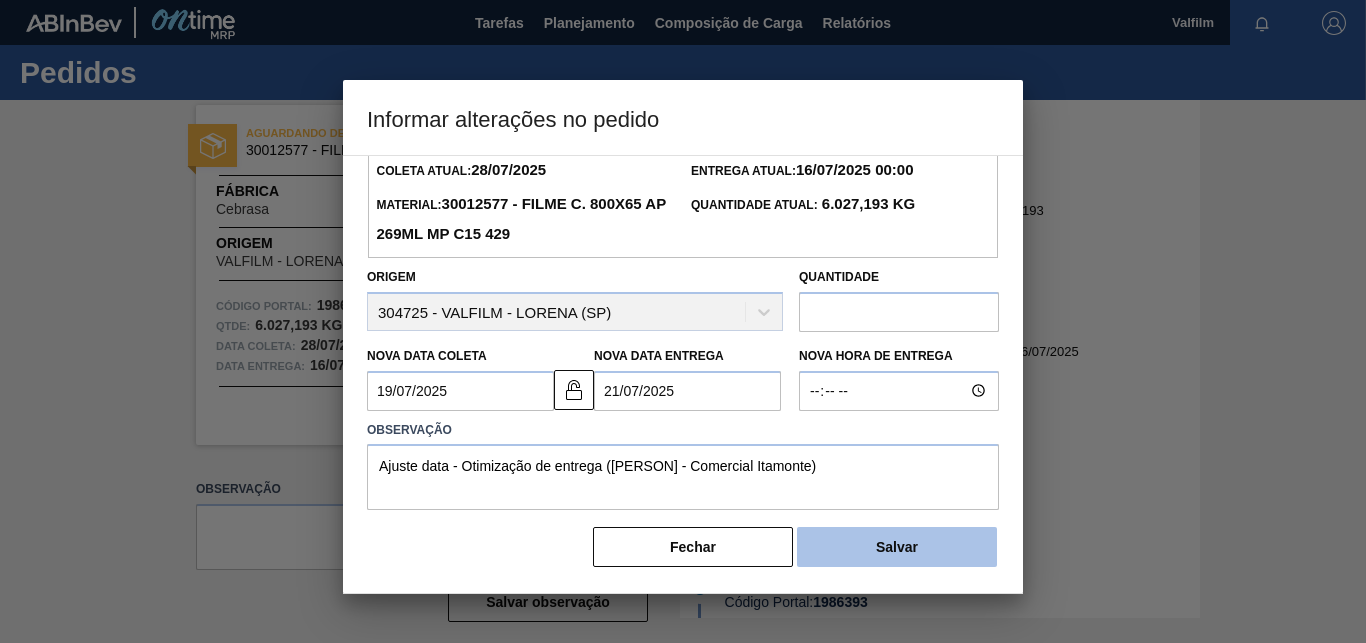 click on "Salvar" at bounding box center (897, 547) 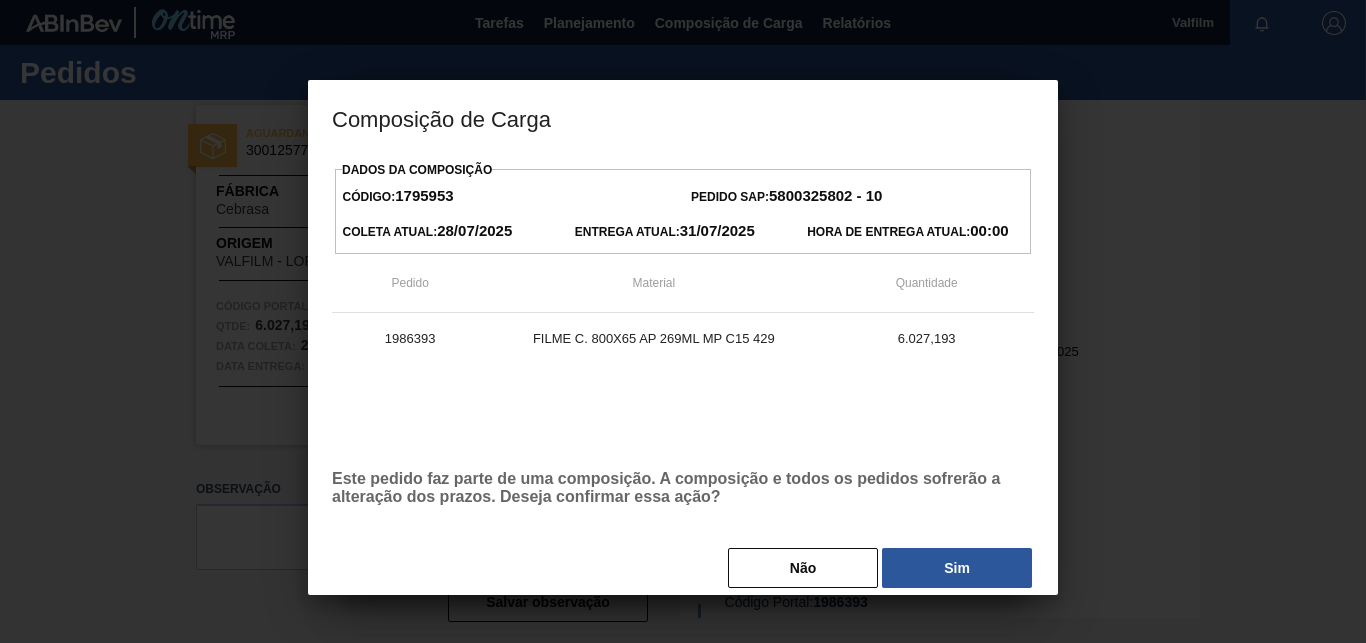 drag, startPoint x: 963, startPoint y: 563, endPoint x: 967, endPoint y: 574, distance: 11.7046995 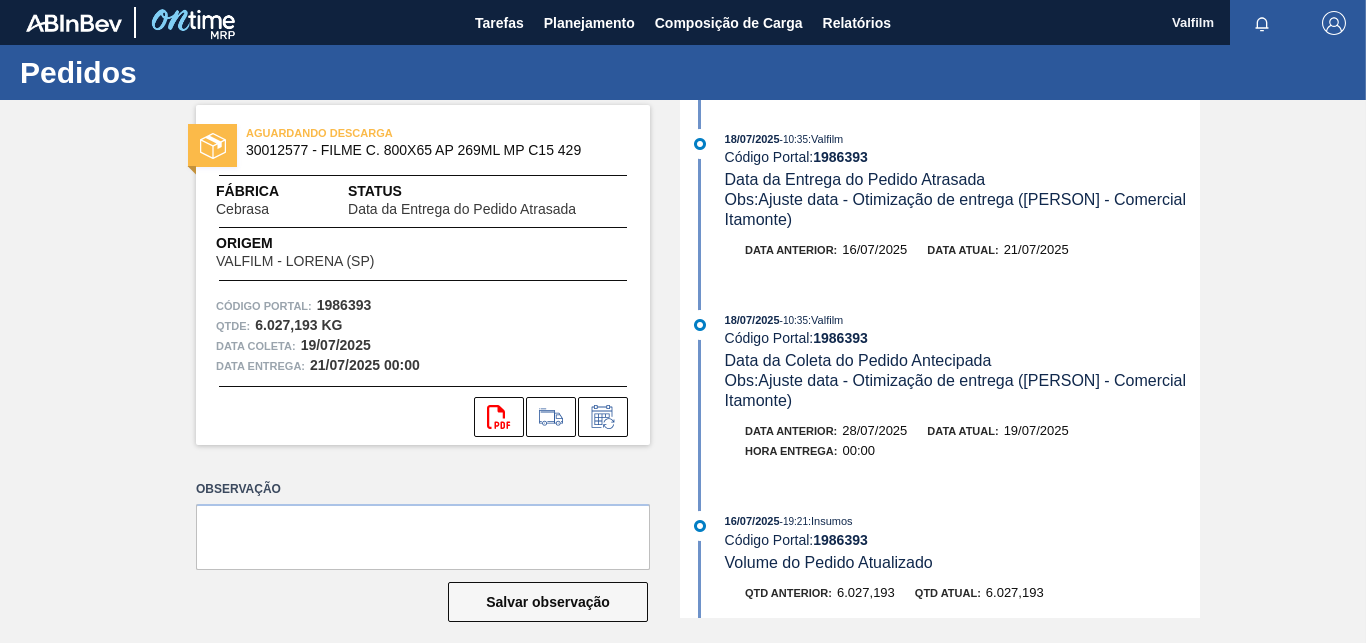 scroll, scrollTop: 0, scrollLeft: 0, axis: both 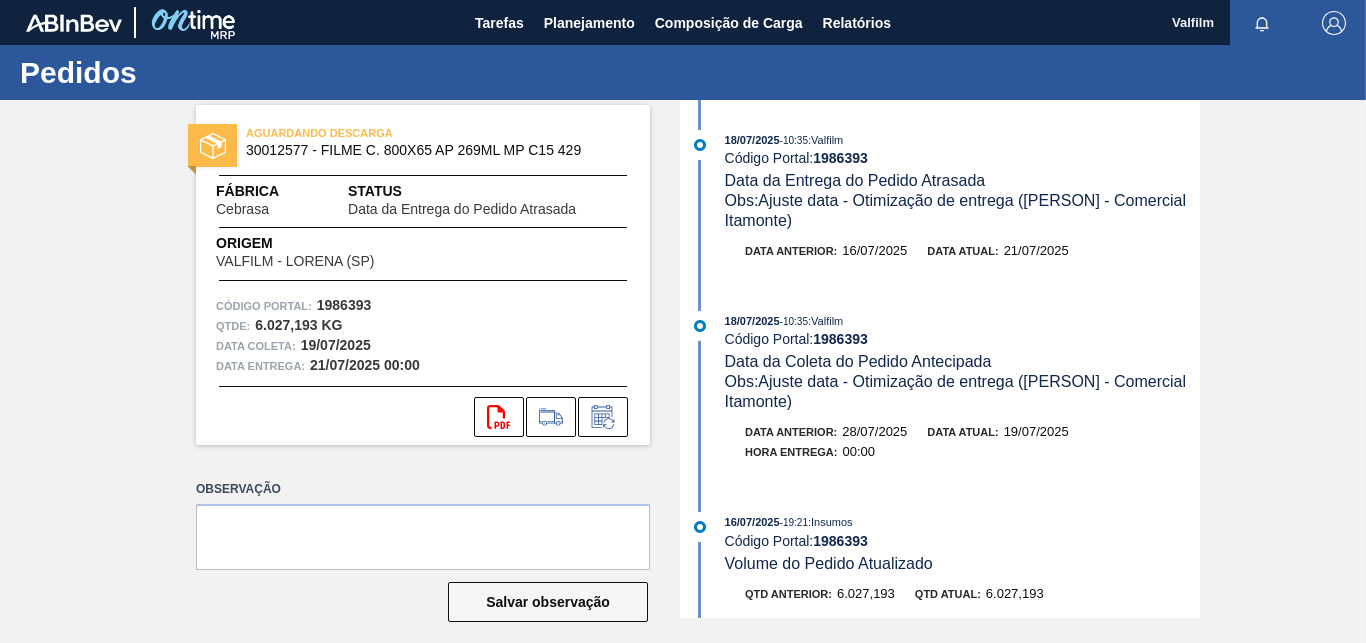click on "AGUARDANDO DESCARGA 30012577 - FILME C. 800X65 AP 269ML MP C15 429 Fábrica Cebrasa Status Data da Entrega do Pedido Atrasada Origem VALFILM - LORENA (SP)   Código Portal:  1986393 Qtde : 6.027,193 KG Data coleta: 19/07/2025 Data entrega: 21/07/2025 00:00 svg{fill:#ff0000} Observação Salvar observação 18/07/2025  -  10:35 :  Valfilm Código Portal:  1986393 Data da Entrega do Pedido Atrasada Obs:  Ajuste data - Otimização de entrega (Ana Carolina - Comercial Itamonte) Data anterior: 16/07/2025 Data atual: 21/07/2025 18/07/2025  -  10:35 :  Valfilm Código Portal:  1986393 Data da Coleta do Pedido Antecipada Obs:  Ajuste data - Otimização de entrega (Ana Carolina - Comercial Itamonte) Data anterior: 28/07/2025 Data atual: 19/07/2025 Hora Entrega : 00:00 16/07/2025  -  19:21 :  Insumos Código Portal:  1986393 Volume do Pedido Atualizado Qtd anterior: 6.027,193 Qtd atual: 6.027,193 16/07/2025  -  19:21 :  Insumos Código Portal:  1986393 Data da Entrega do Pedido Antecipada Data anterior: Data atual: :" at bounding box center (683, 359) 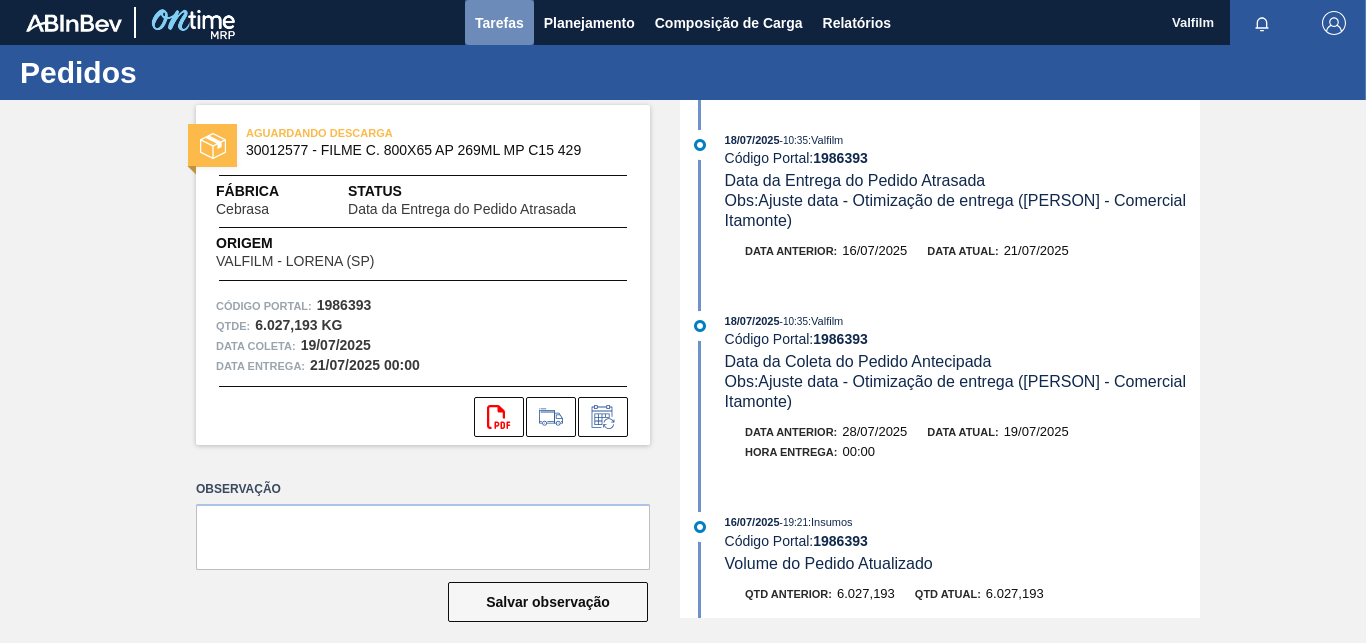 click on "Tarefas" at bounding box center (499, 23) 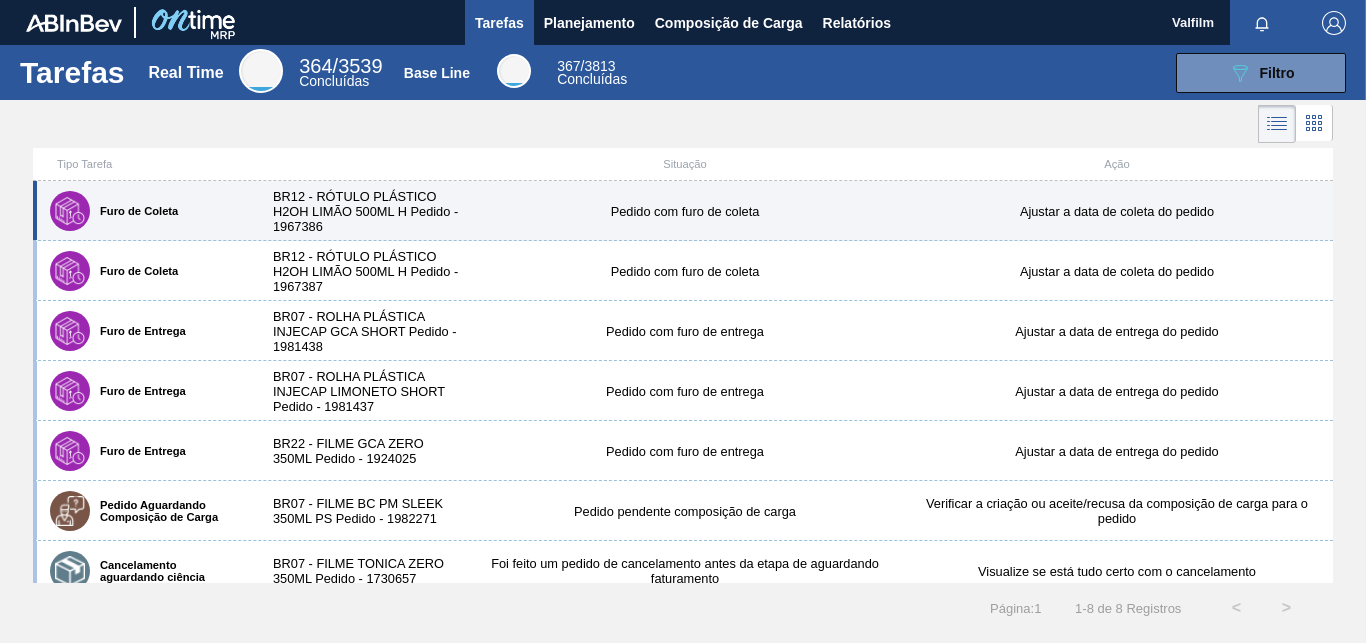 click on "Furo de Coleta BR12 - RÓTULO PLÁSTICO H2OH LIMÃO 500ML H Pedido - 1967386 Pedido com furo de coleta Ajustar a data de coleta do pedido" at bounding box center [683, 211] 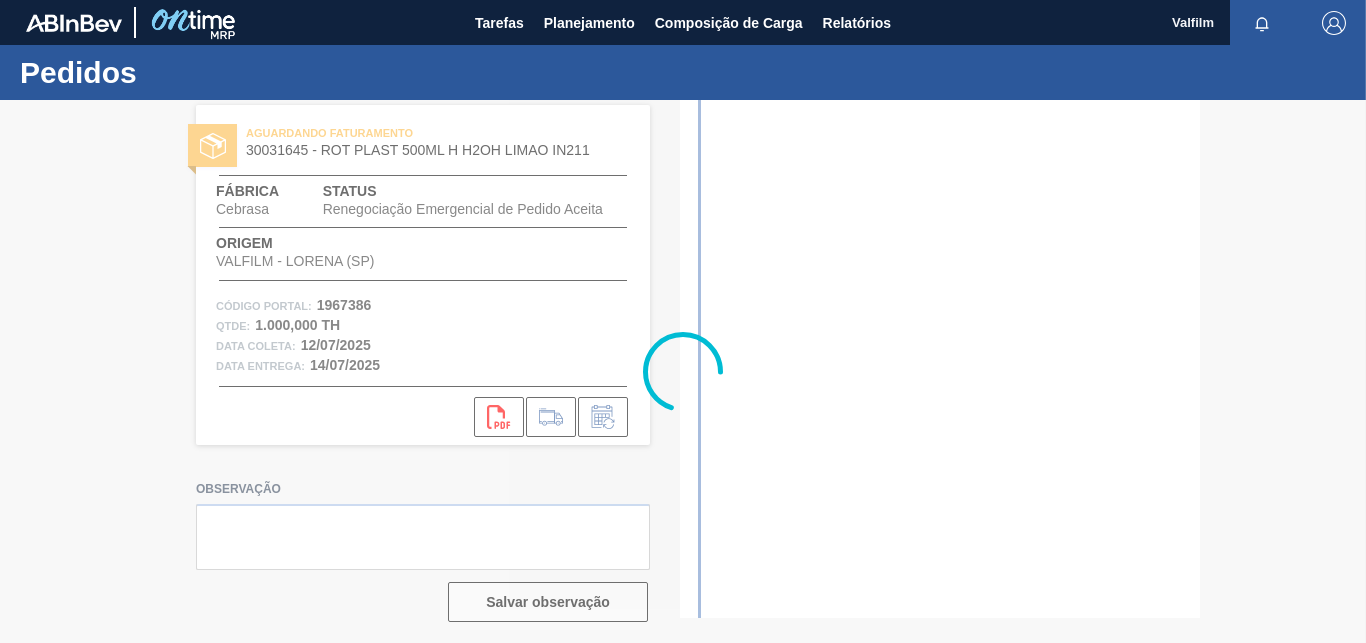 click at bounding box center (683, 371) 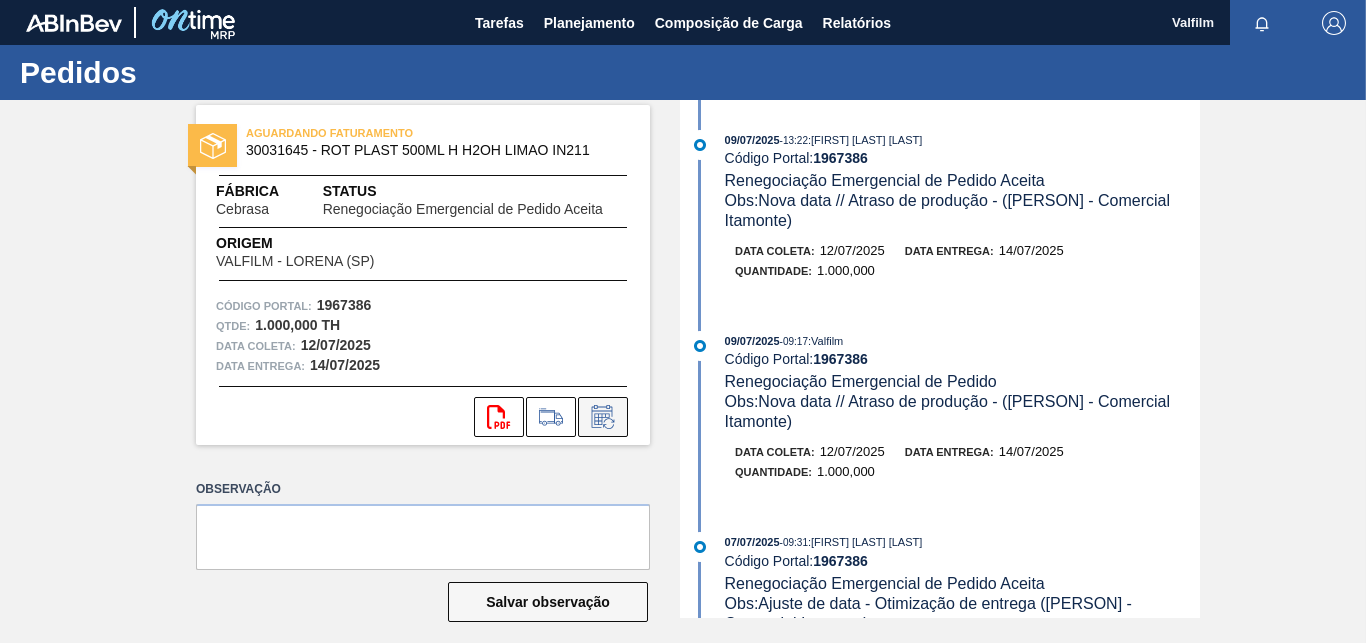 click 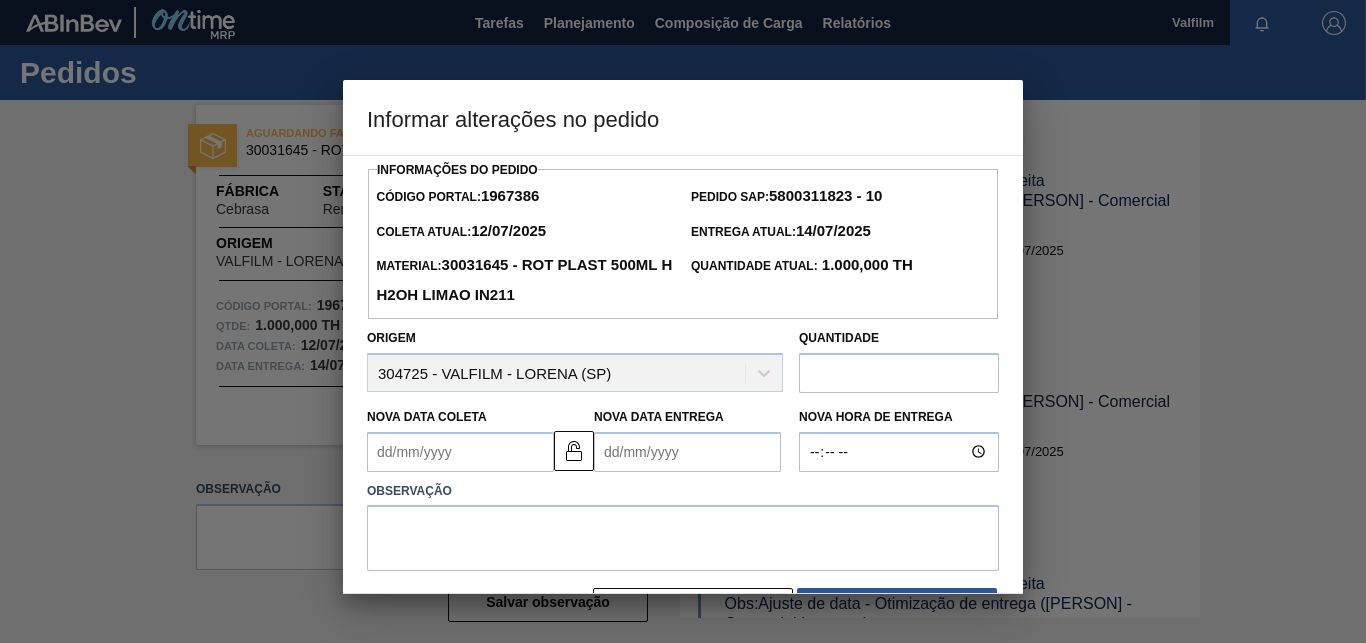 click on "Nova Data Coleta" at bounding box center (460, 452) 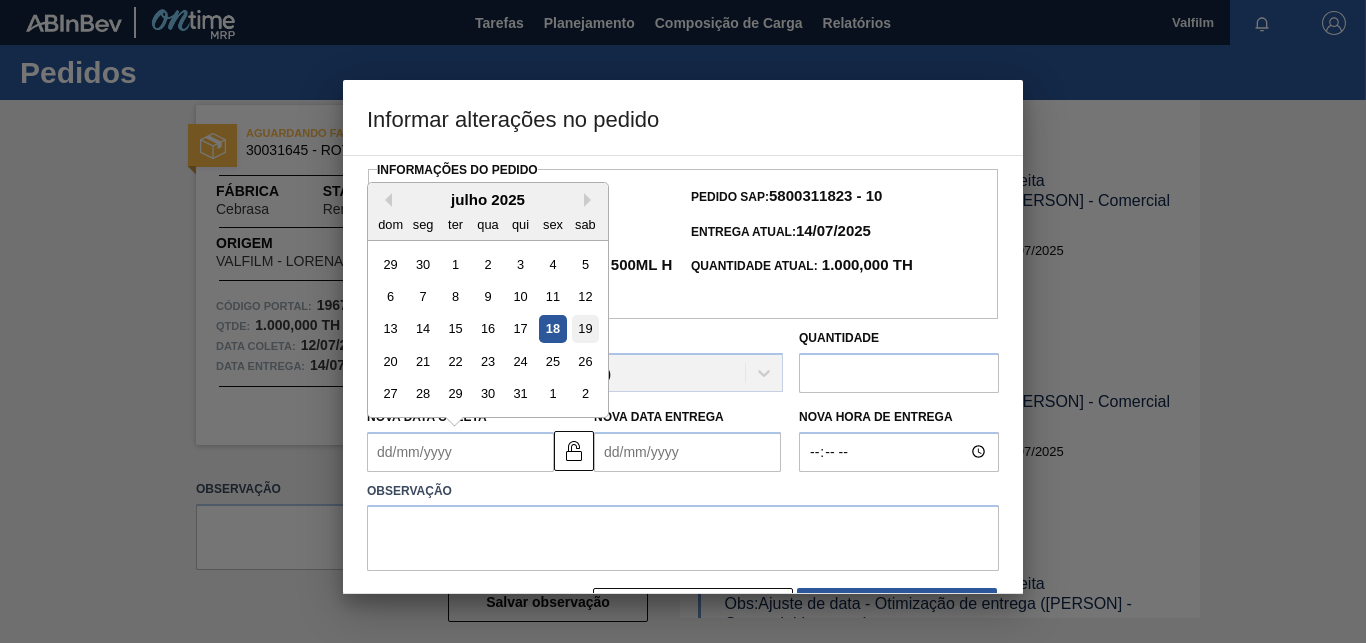 click on "19" at bounding box center (585, 328) 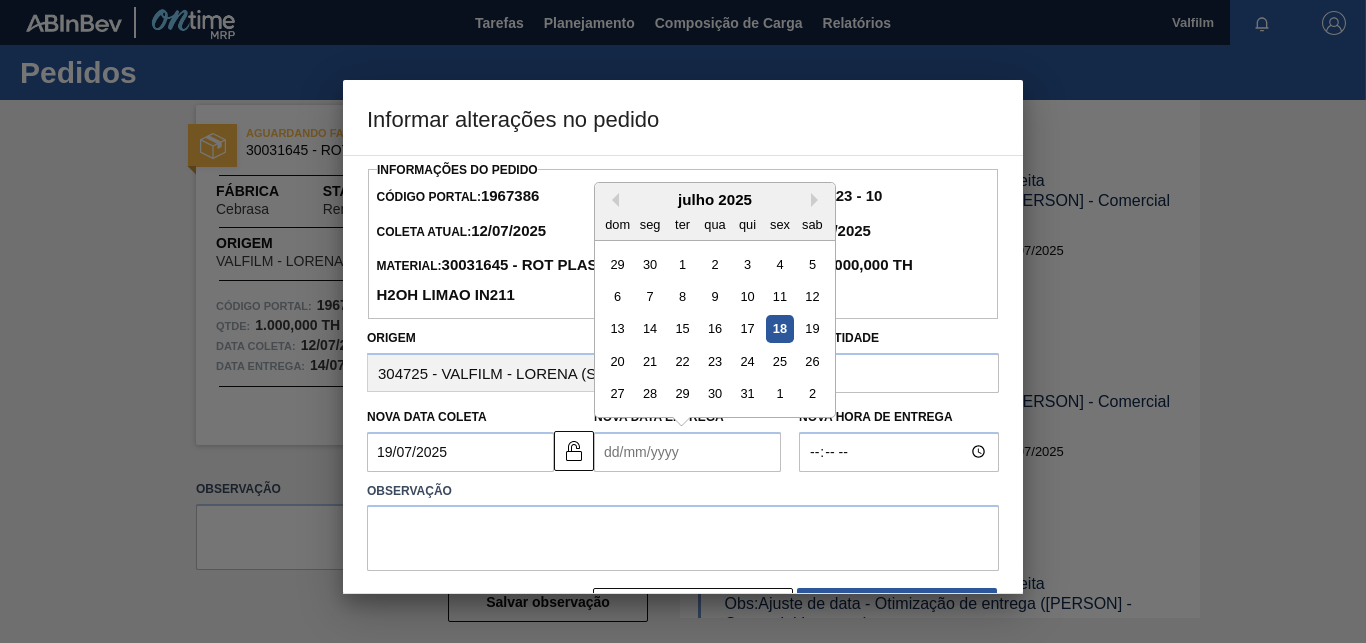 click on "Nova Data Entrega" at bounding box center [687, 452] 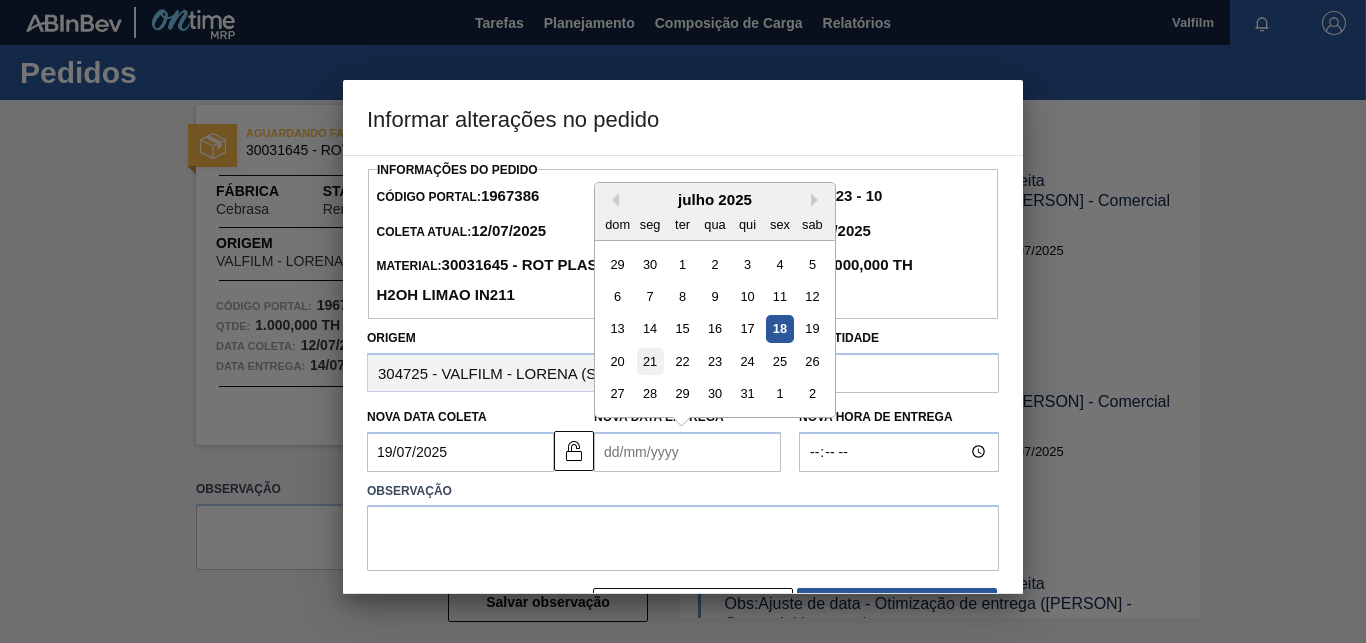 click on "21" at bounding box center (650, 361) 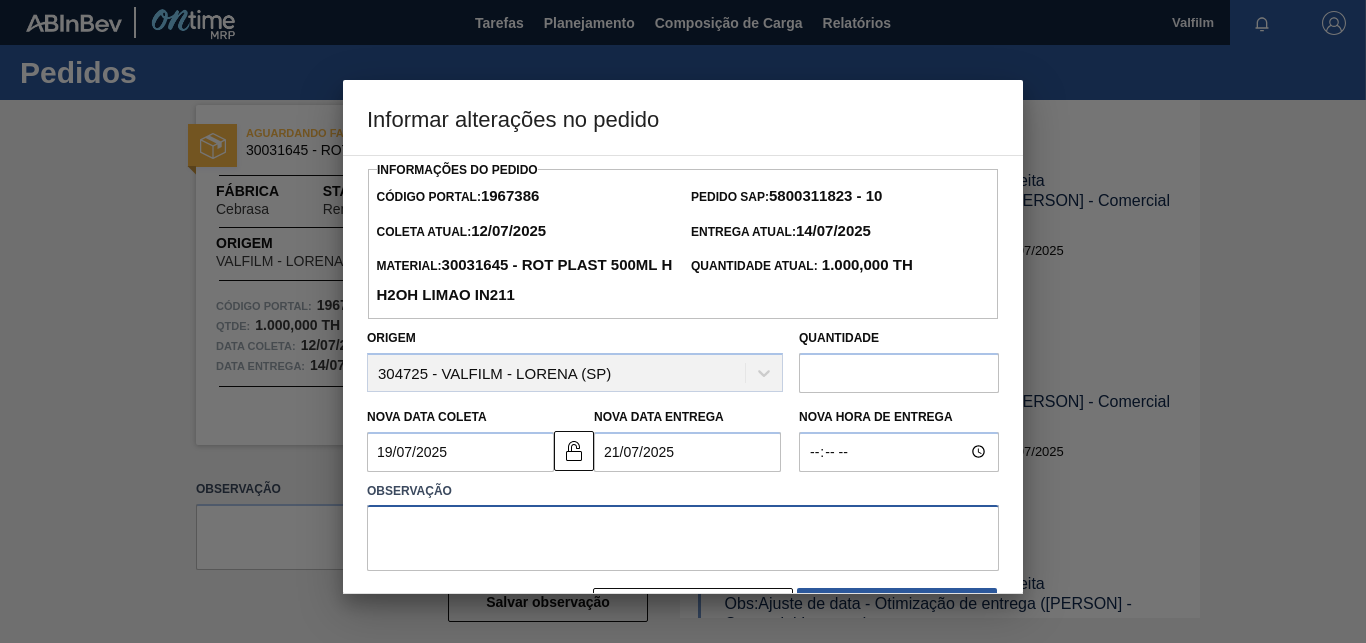 click at bounding box center (683, 538) 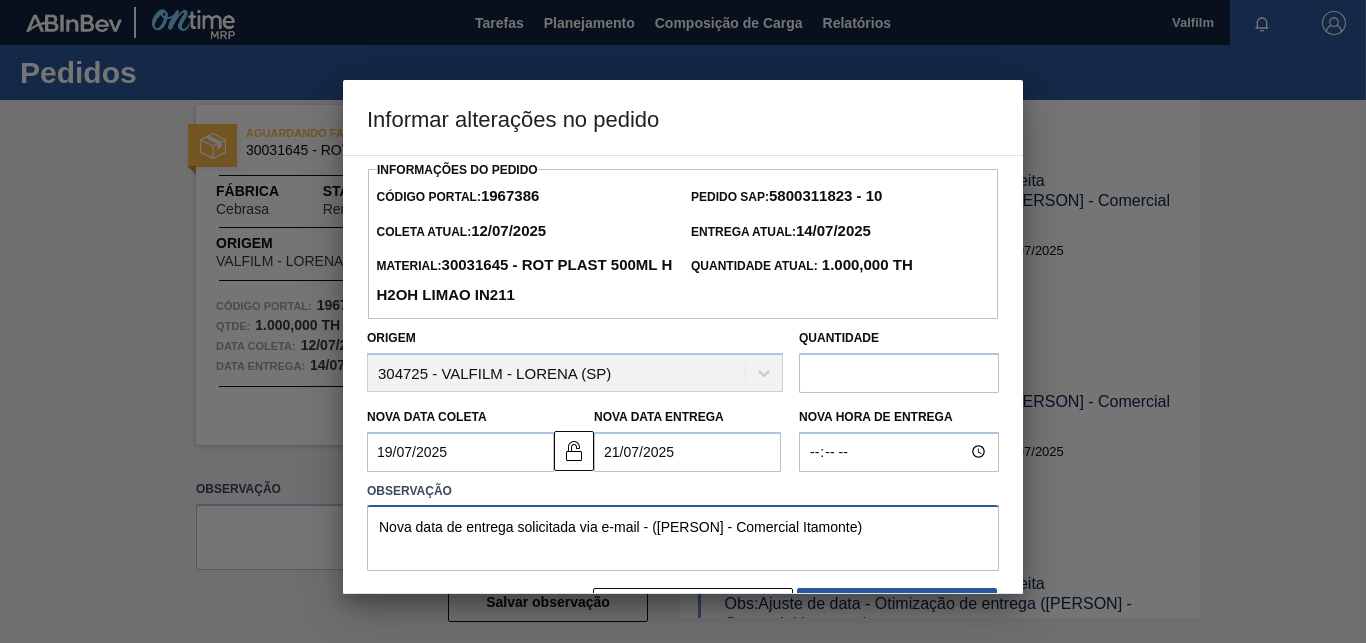 drag, startPoint x: 911, startPoint y: 535, endPoint x: 162, endPoint y: 424, distance: 757.1803 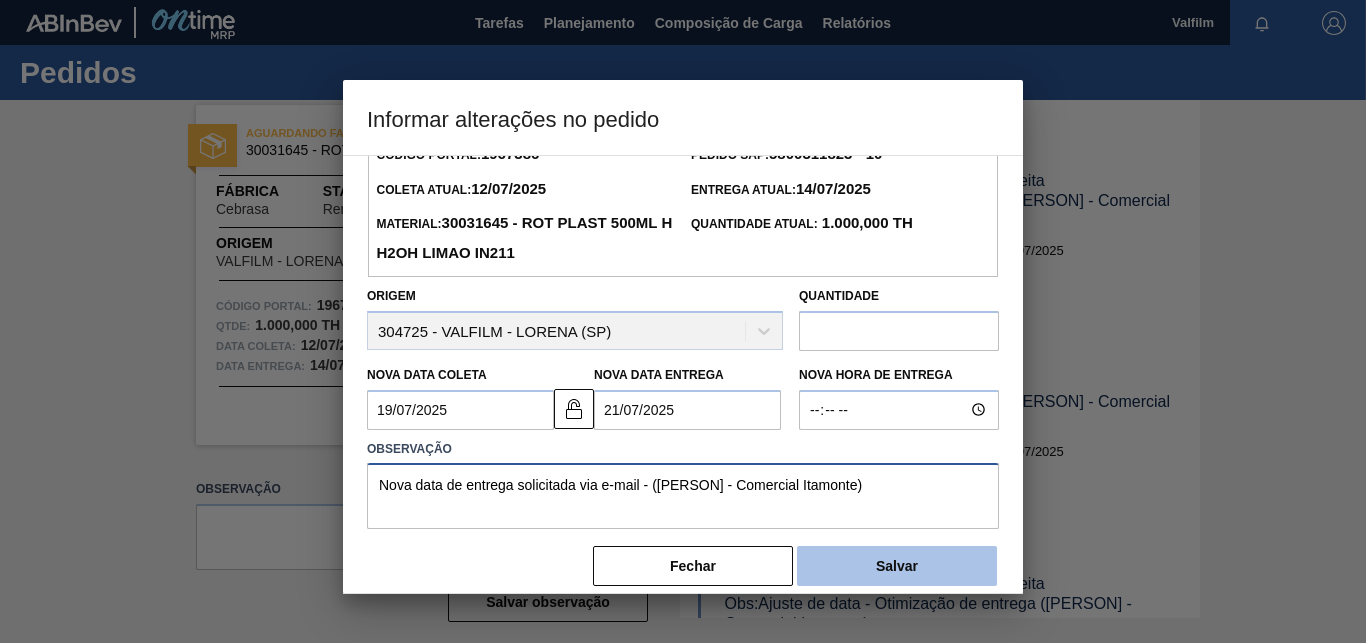 scroll, scrollTop: 67, scrollLeft: 0, axis: vertical 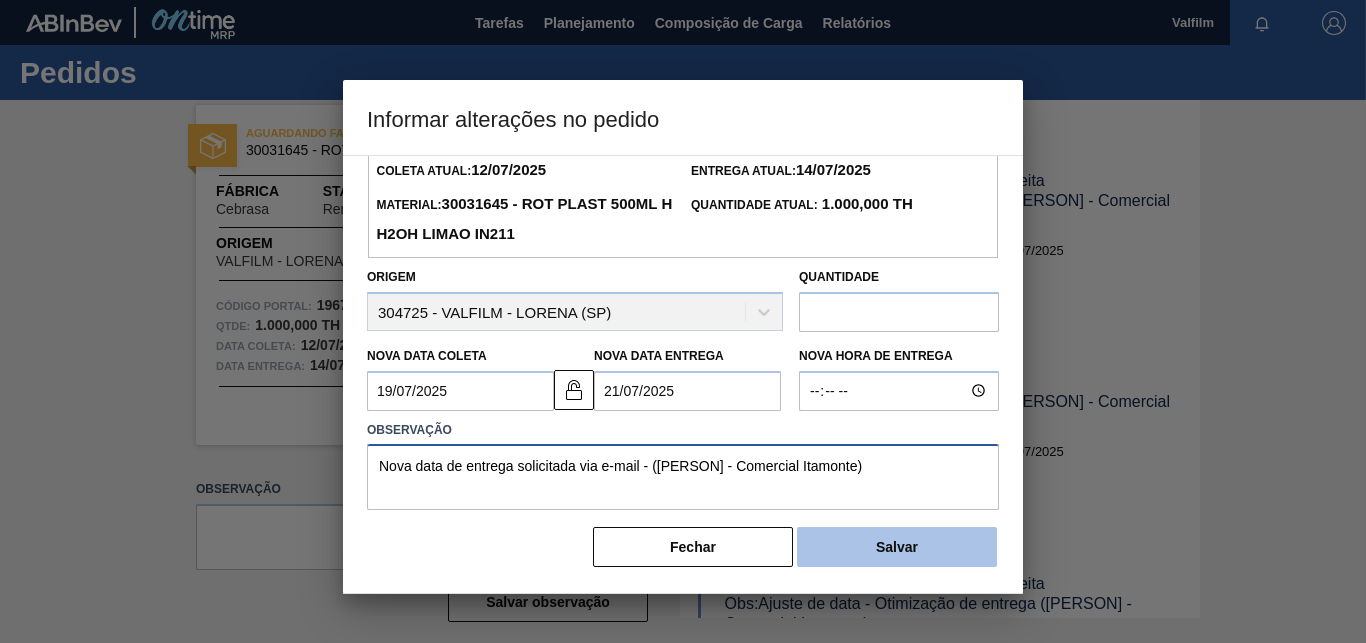 type on "Nova data de entrega solicitada via e-mail - (Ana Carolina - Comercial Itamonte)" 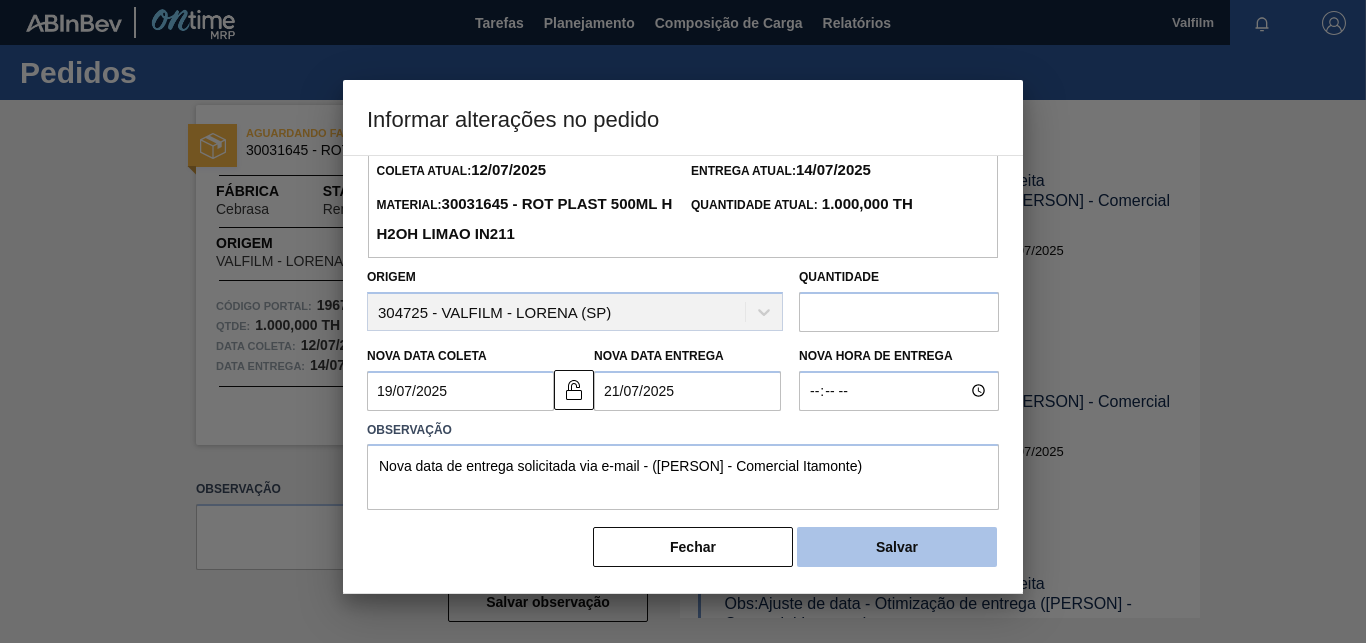 click on "Salvar" at bounding box center (897, 547) 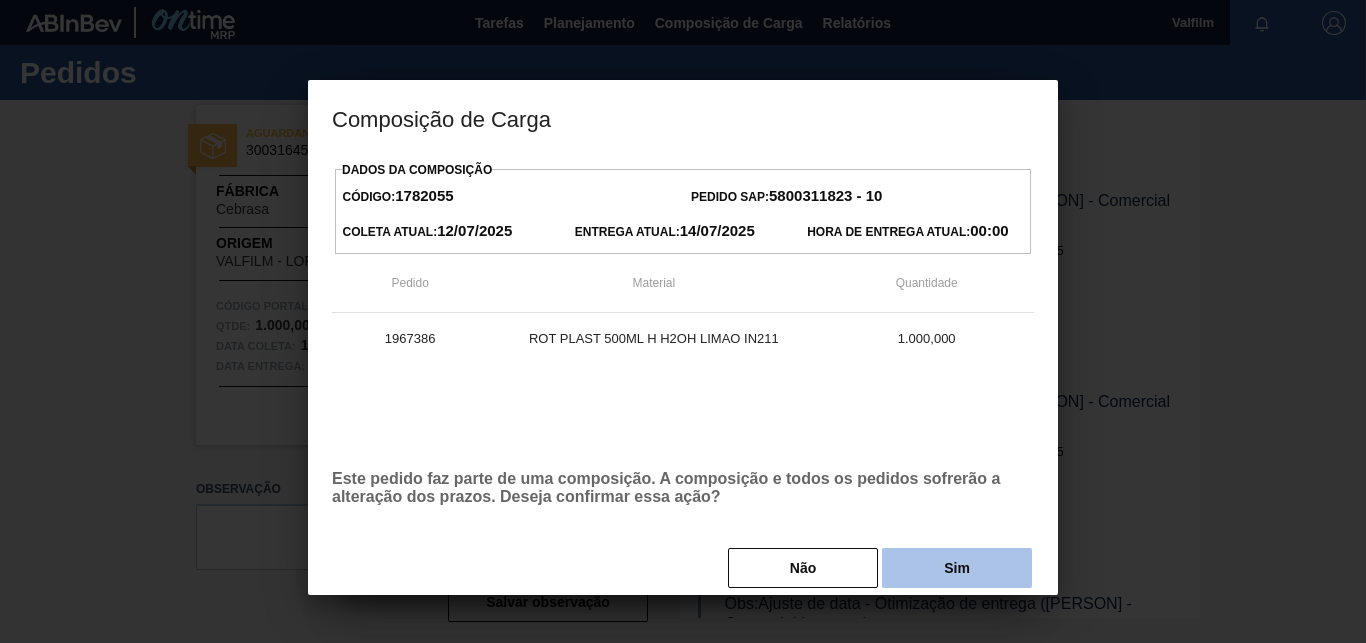 click on "Sim" at bounding box center [957, 568] 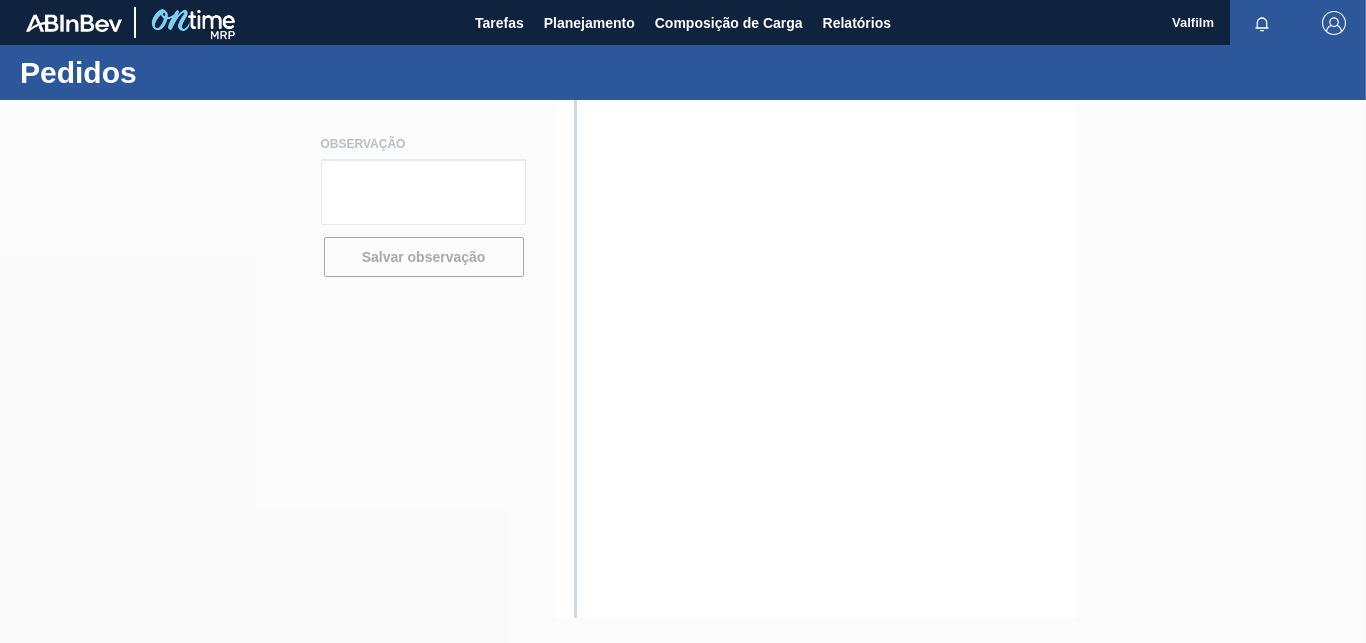 scroll, scrollTop: 0, scrollLeft: 0, axis: both 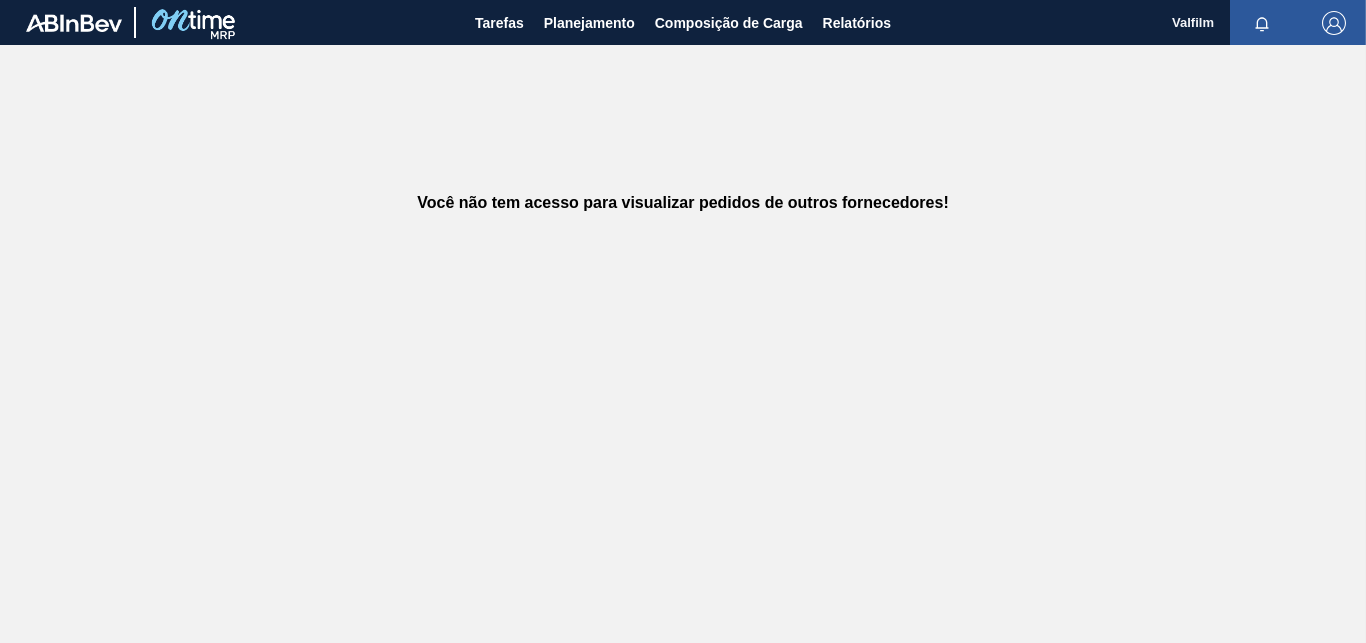 click on "Você não tem acesso para visualizar pedidos de outros fornecedores!" at bounding box center [683, 202] 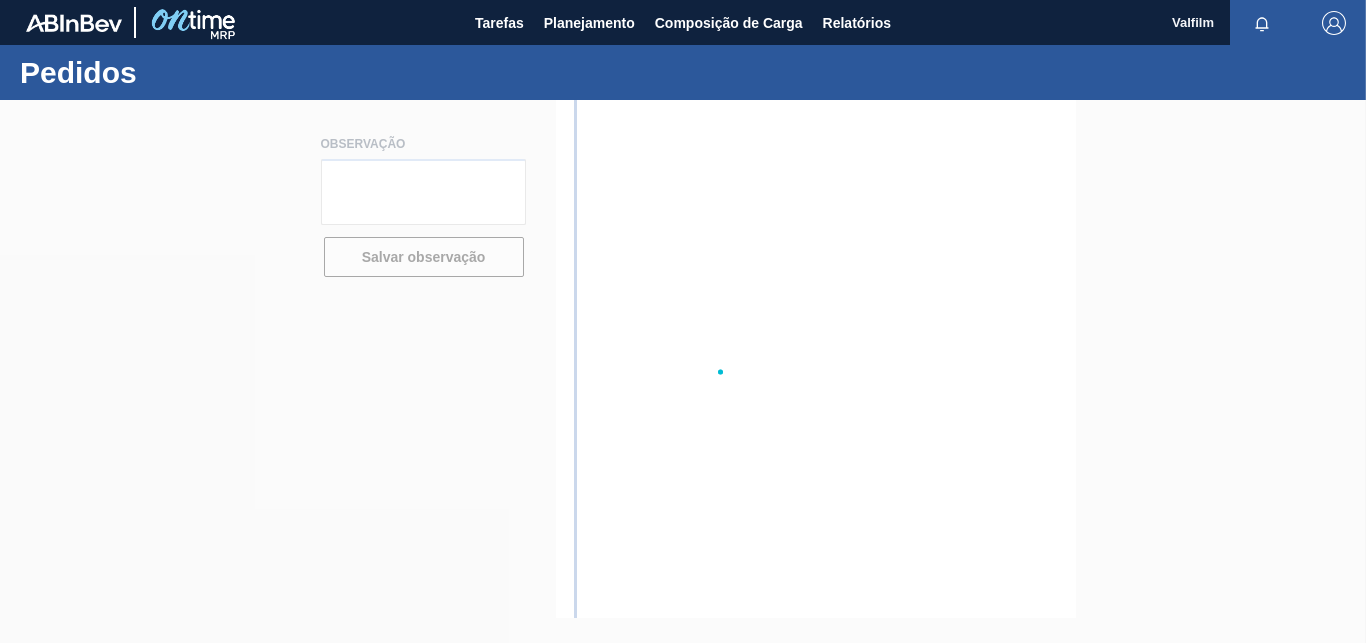 scroll, scrollTop: 0, scrollLeft: 0, axis: both 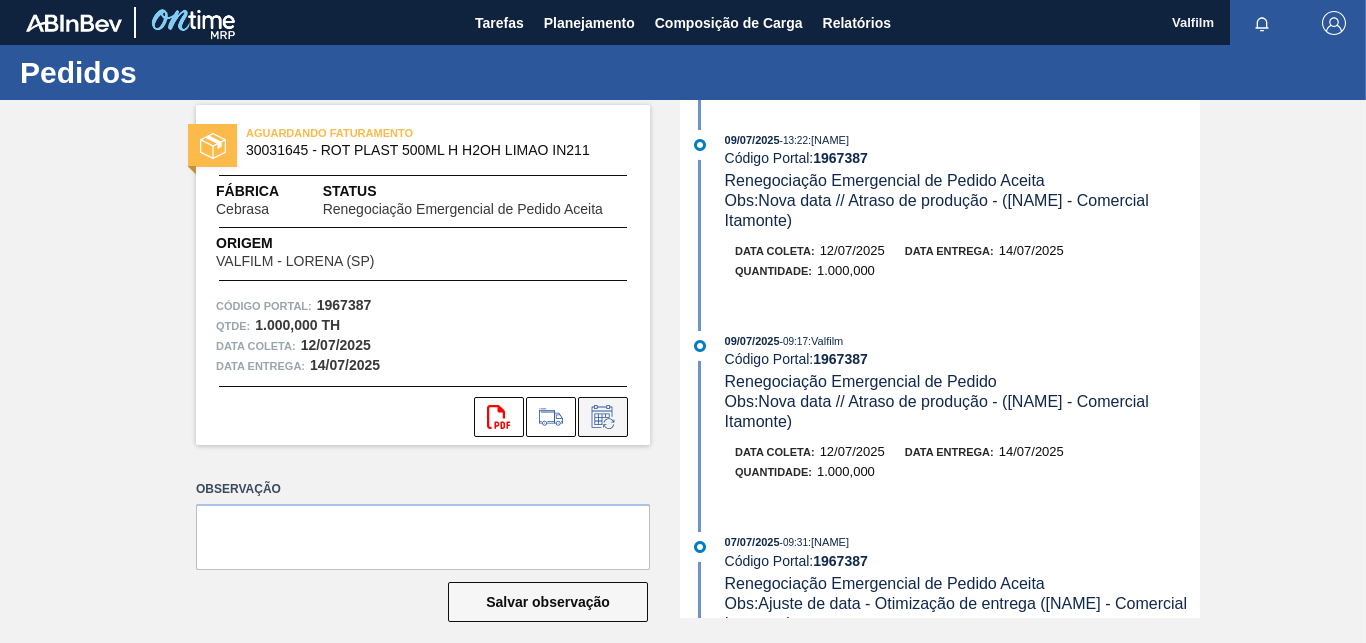 click 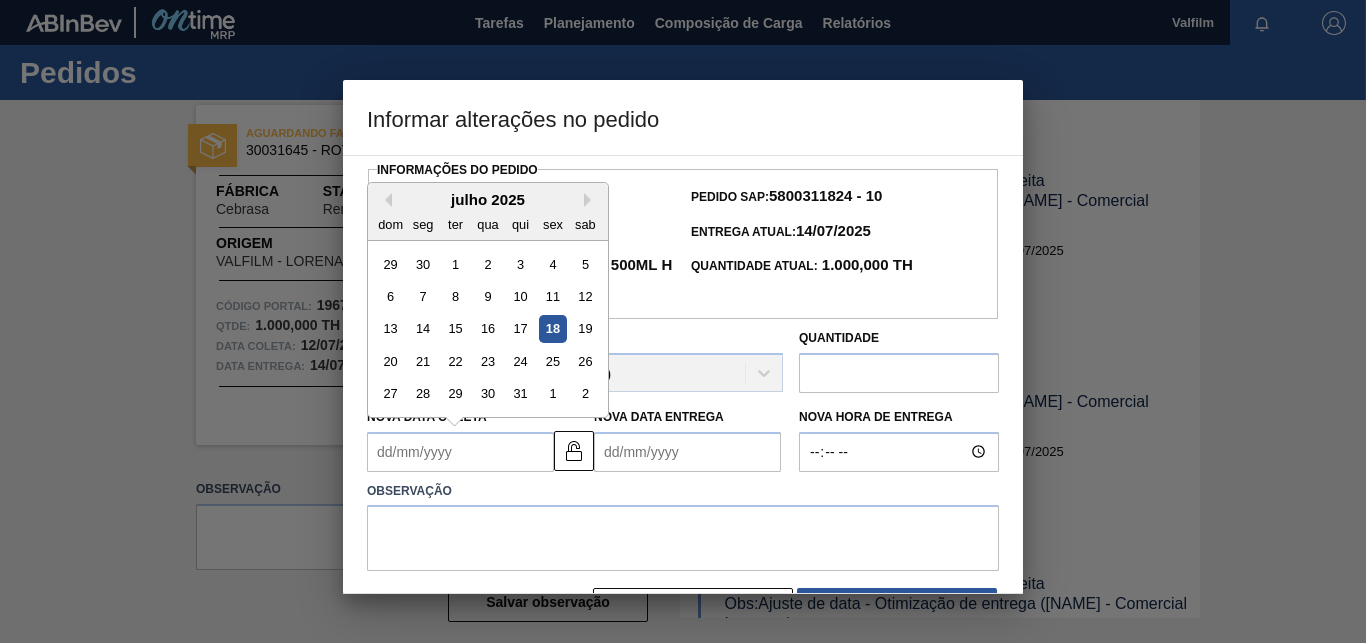 click on "Nova Data Coleta" at bounding box center (460, 452) 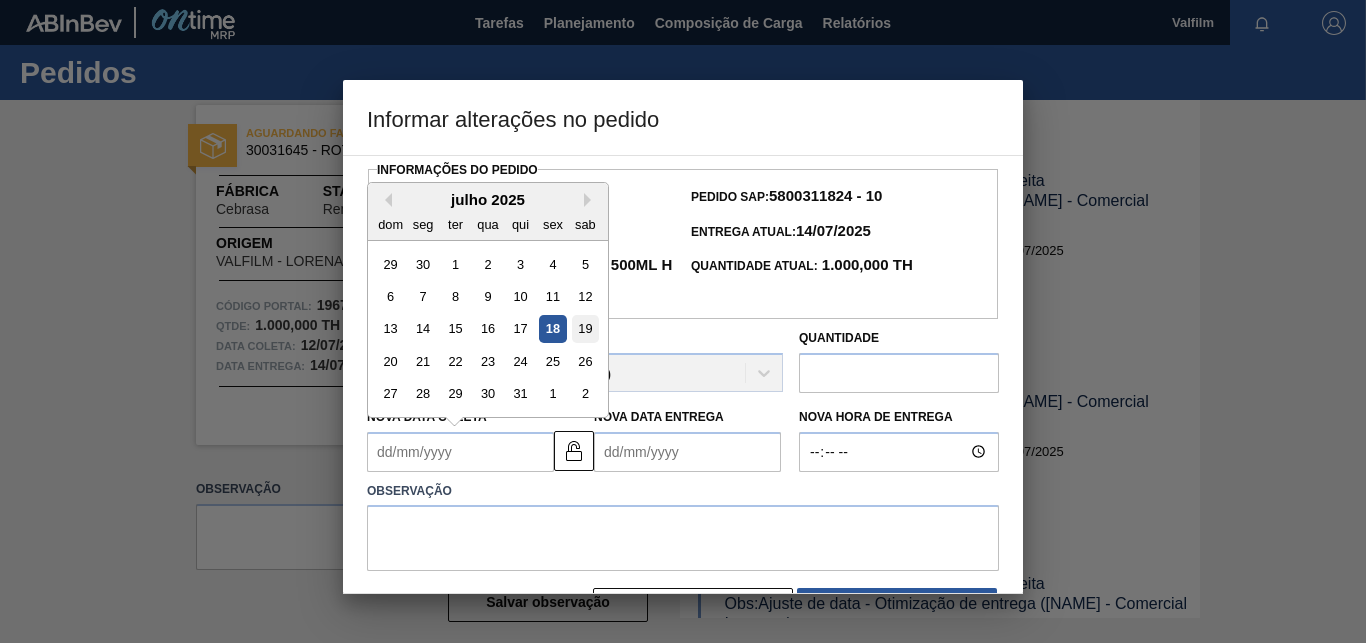 click on "19" at bounding box center [585, 328] 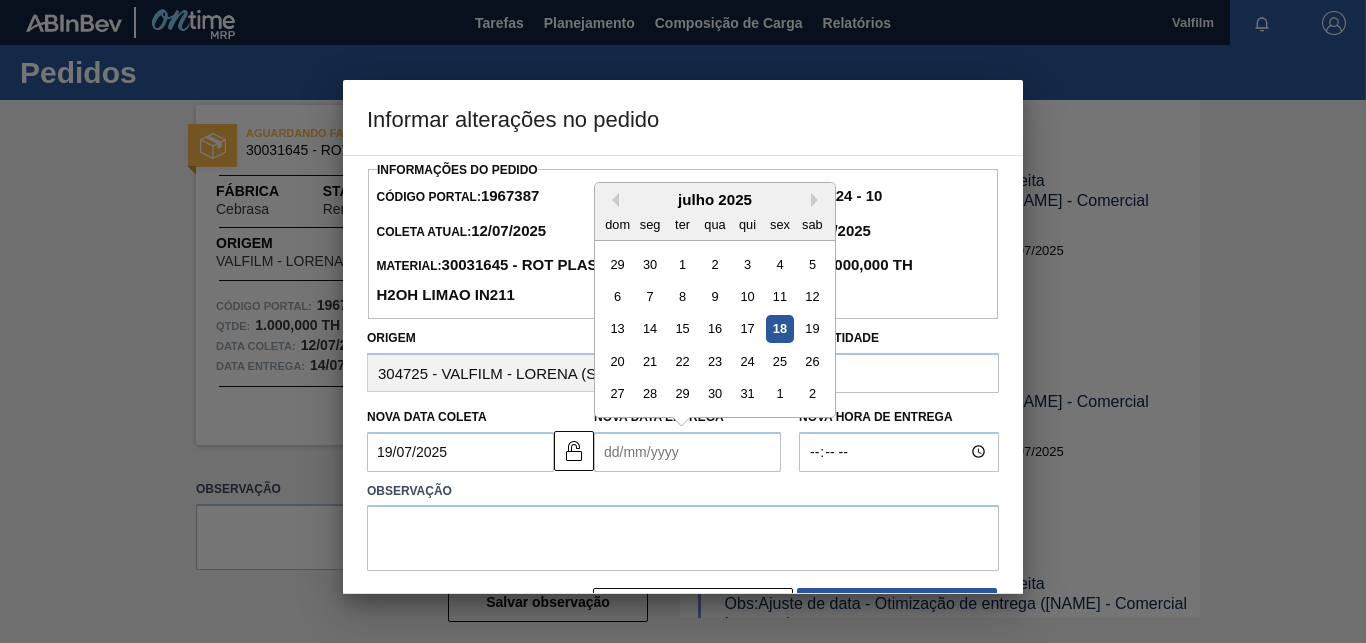 click on "Nova Data Entrega" at bounding box center [687, 452] 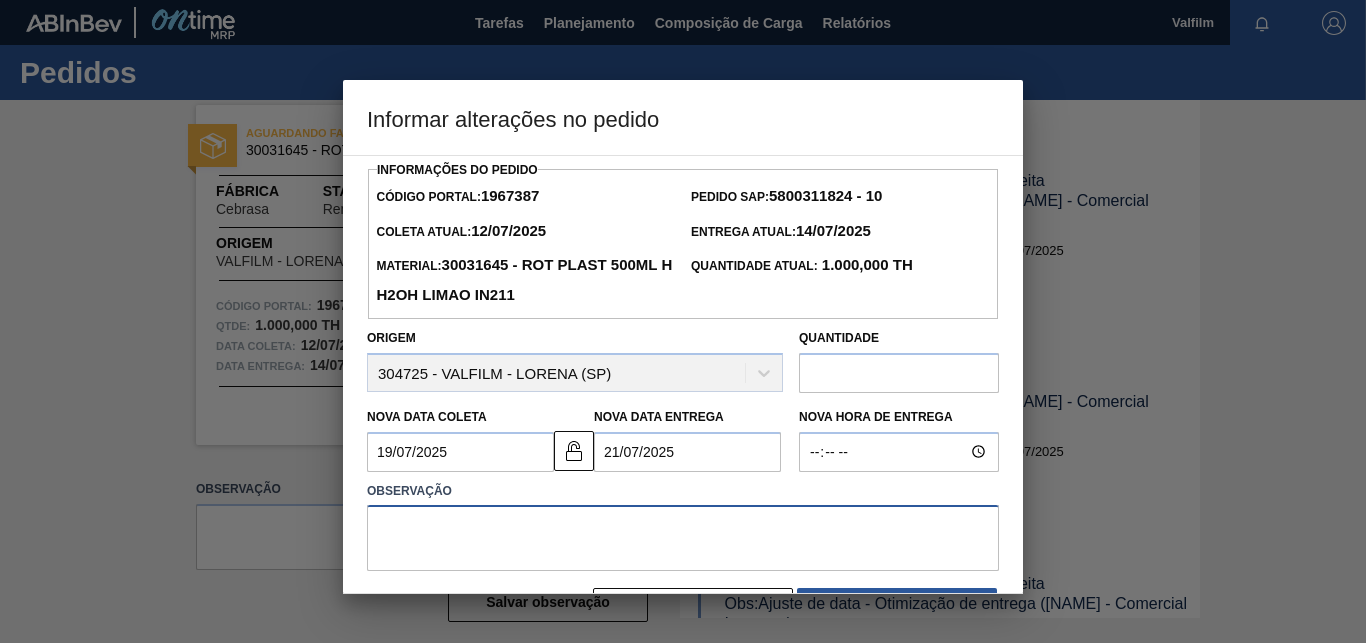click at bounding box center [683, 538] 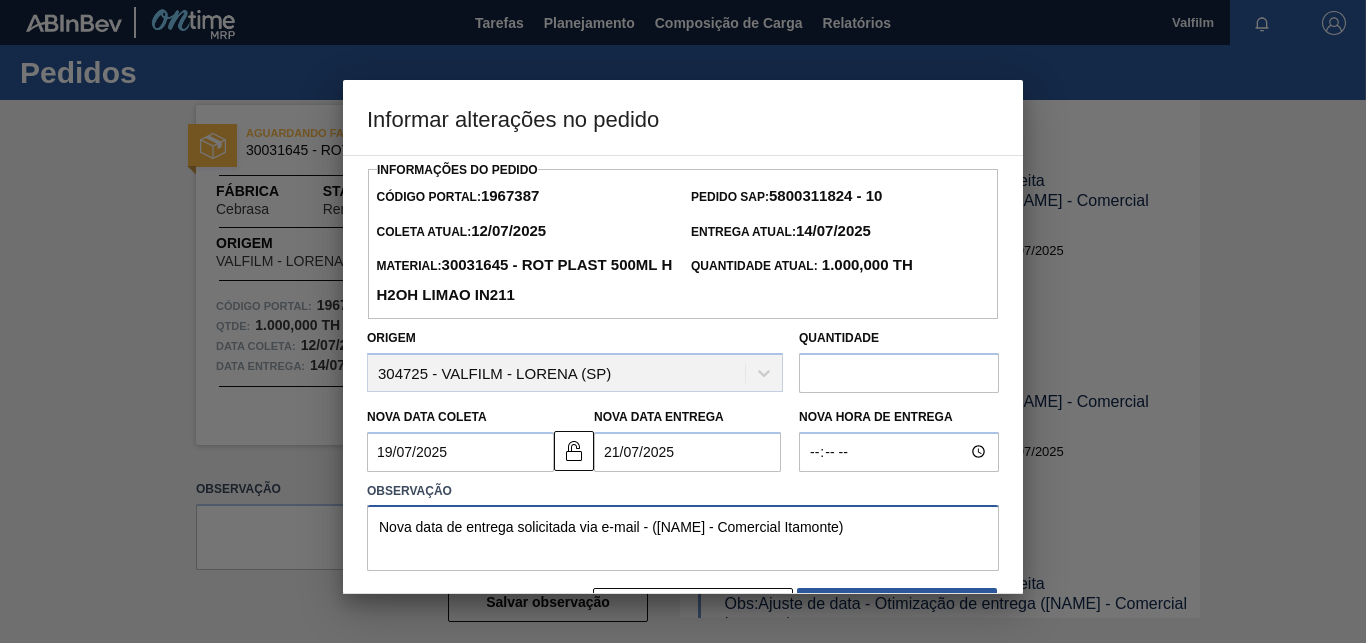 scroll, scrollTop: 67, scrollLeft: 0, axis: vertical 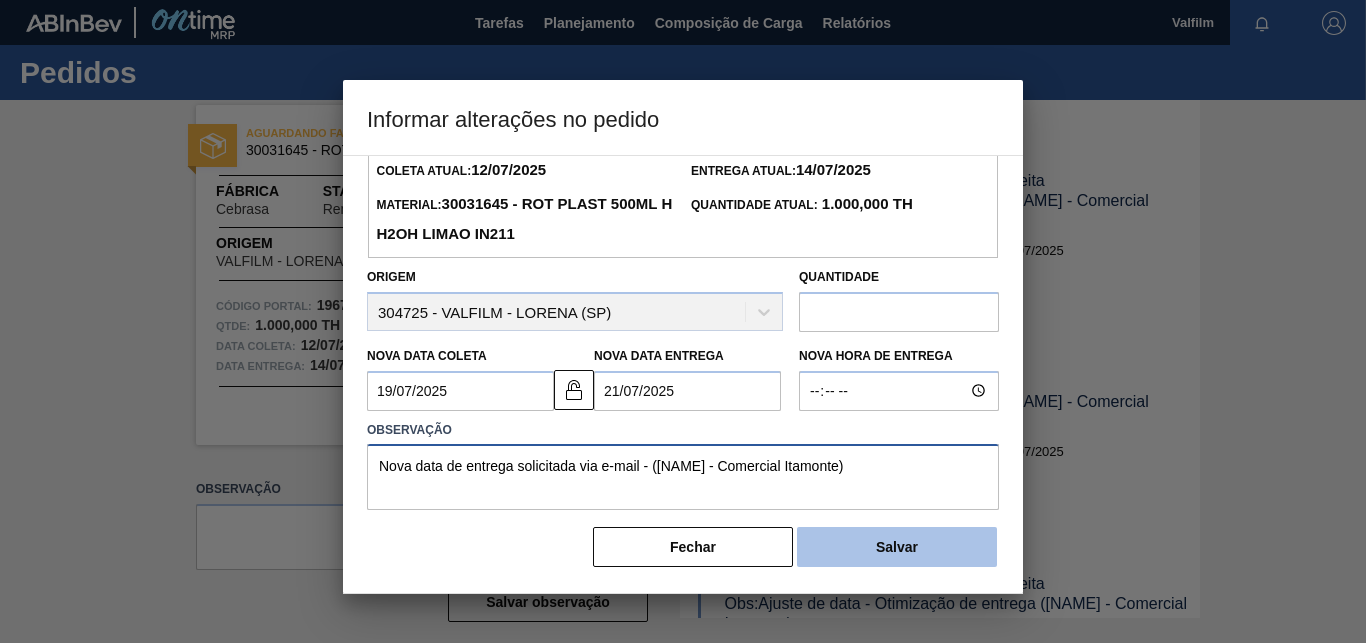 type on "Nova data de entrega solicitada via e-mail - (Ana Carolina - Comercial Itamonte)" 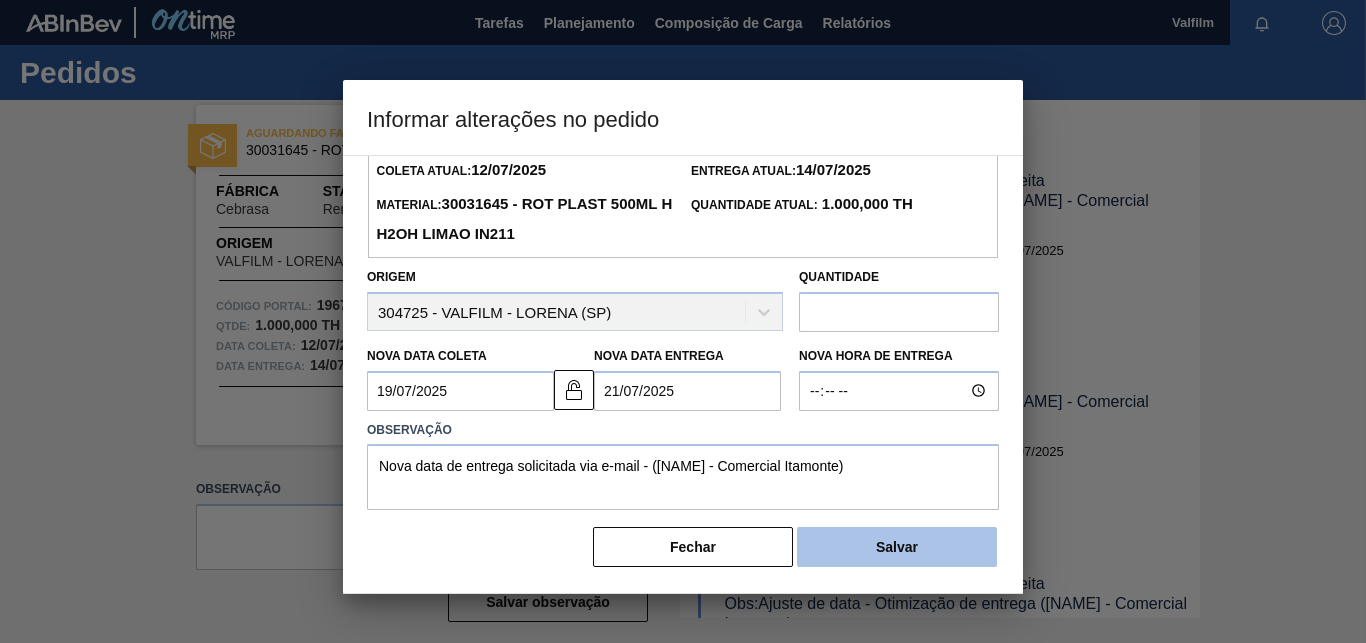 click on "Salvar" at bounding box center (897, 547) 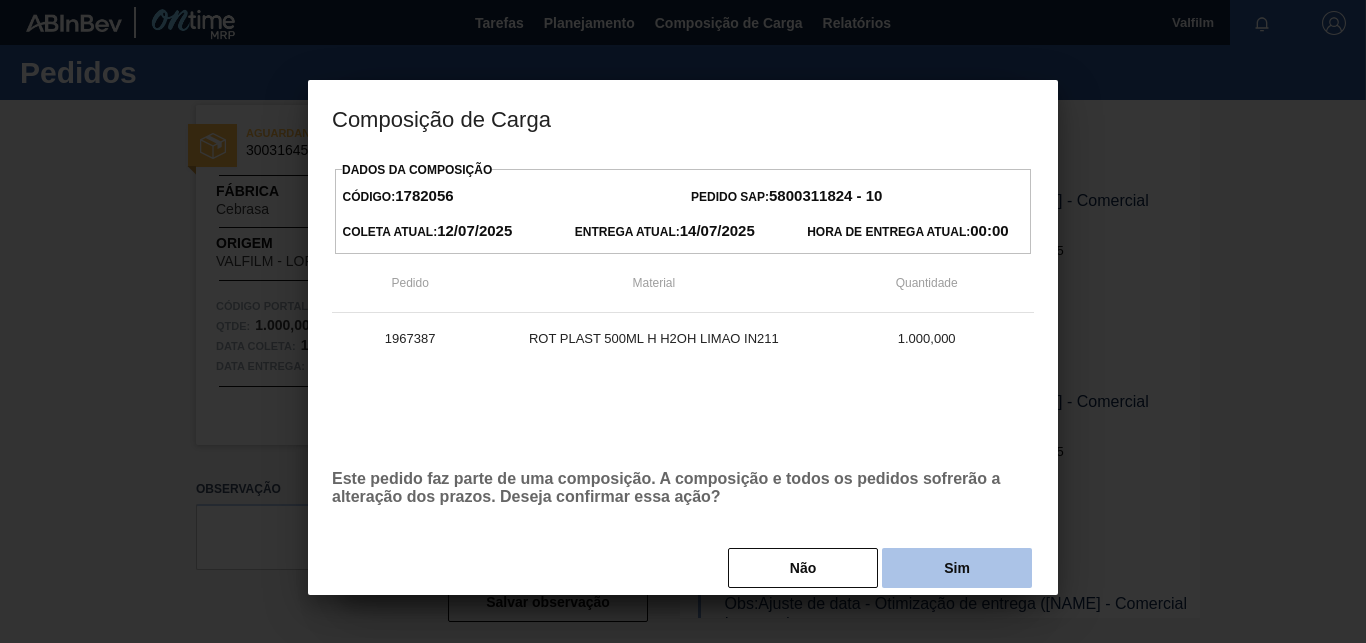 click on "Sim" at bounding box center (957, 568) 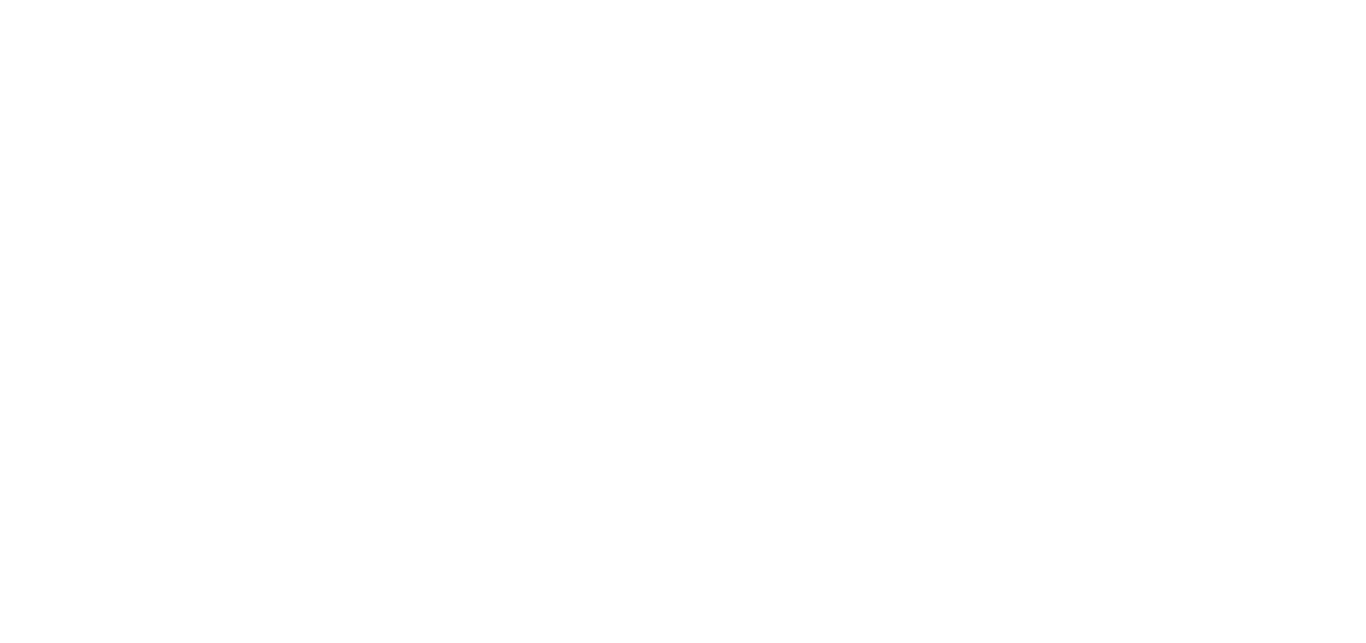 scroll, scrollTop: 0, scrollLeft: 0, axis: both 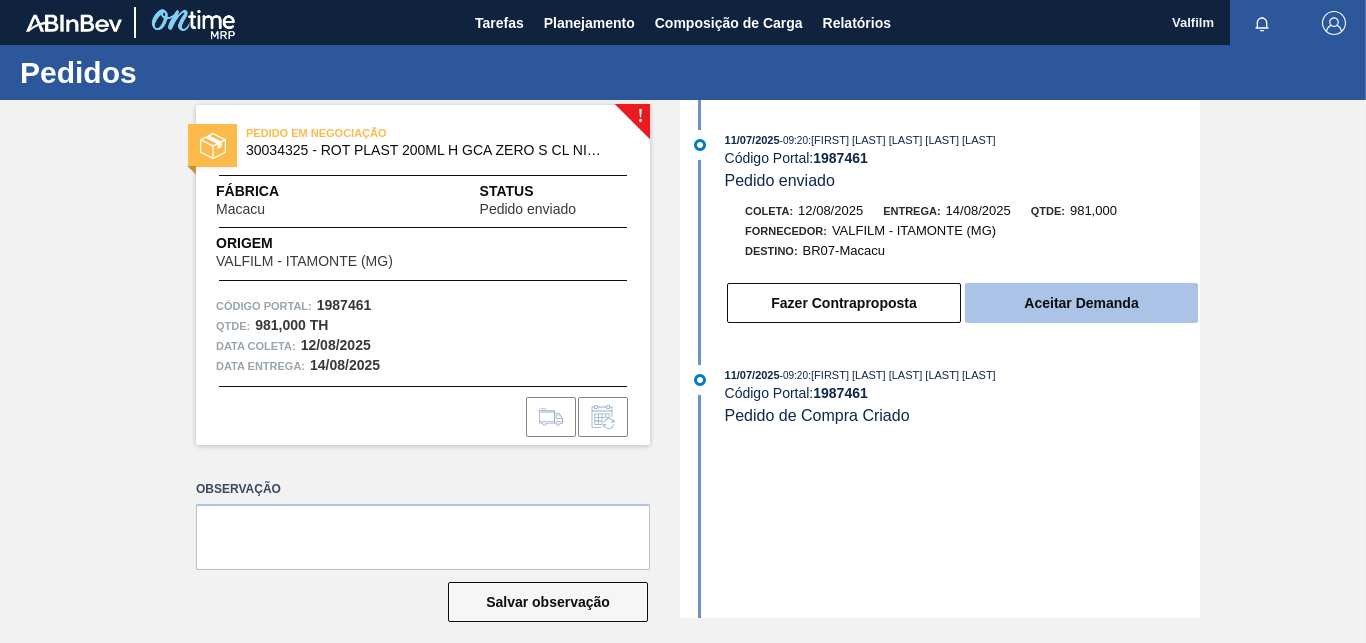 click on "Aceitar Demanda" at bounding box center [1081, 303] 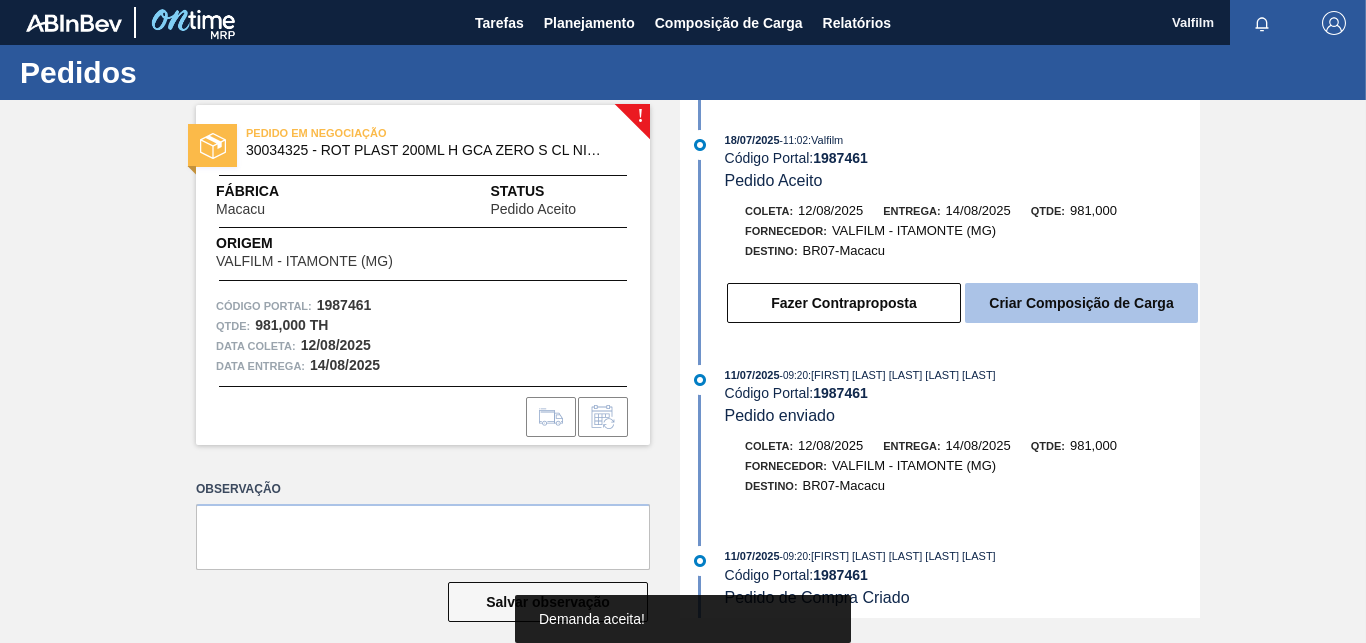 click on "Criar Composição de Carga" at bounding box center [1081, 303] 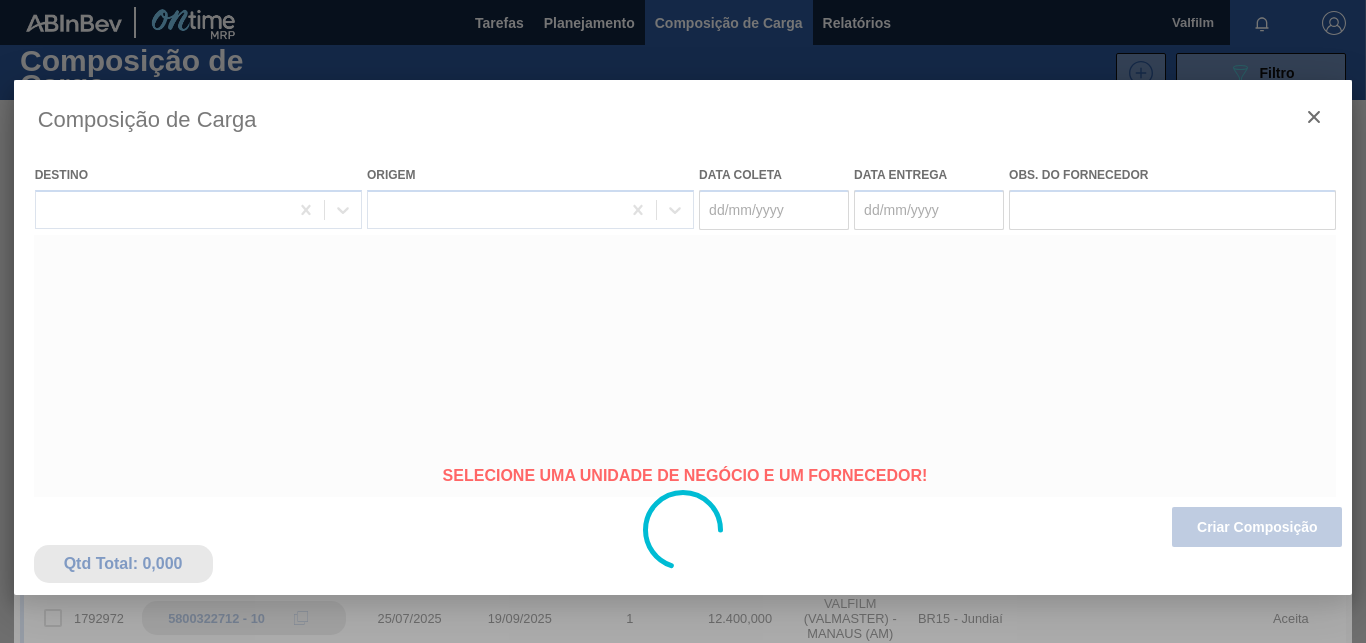 type on "12/08/2025" 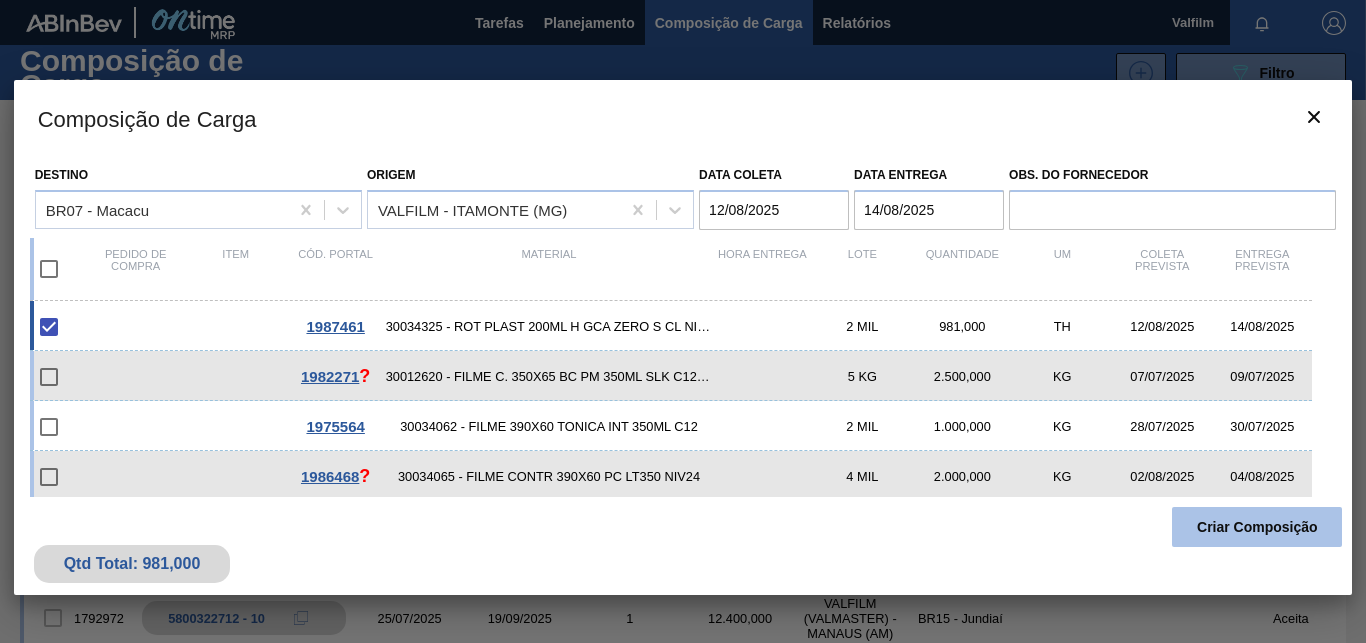 click on "Criar Composição" at bounding box center [1257, 527] 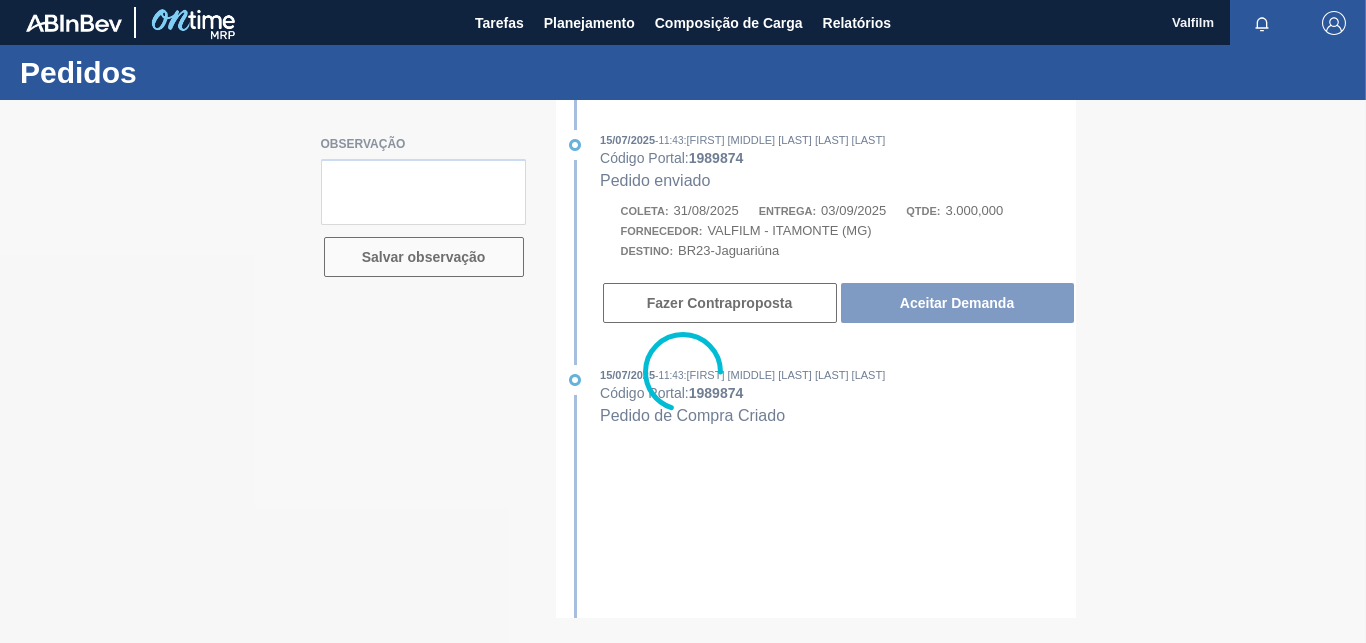 scroll, scrollTop: 0, scrollLeft: 0, axis: both 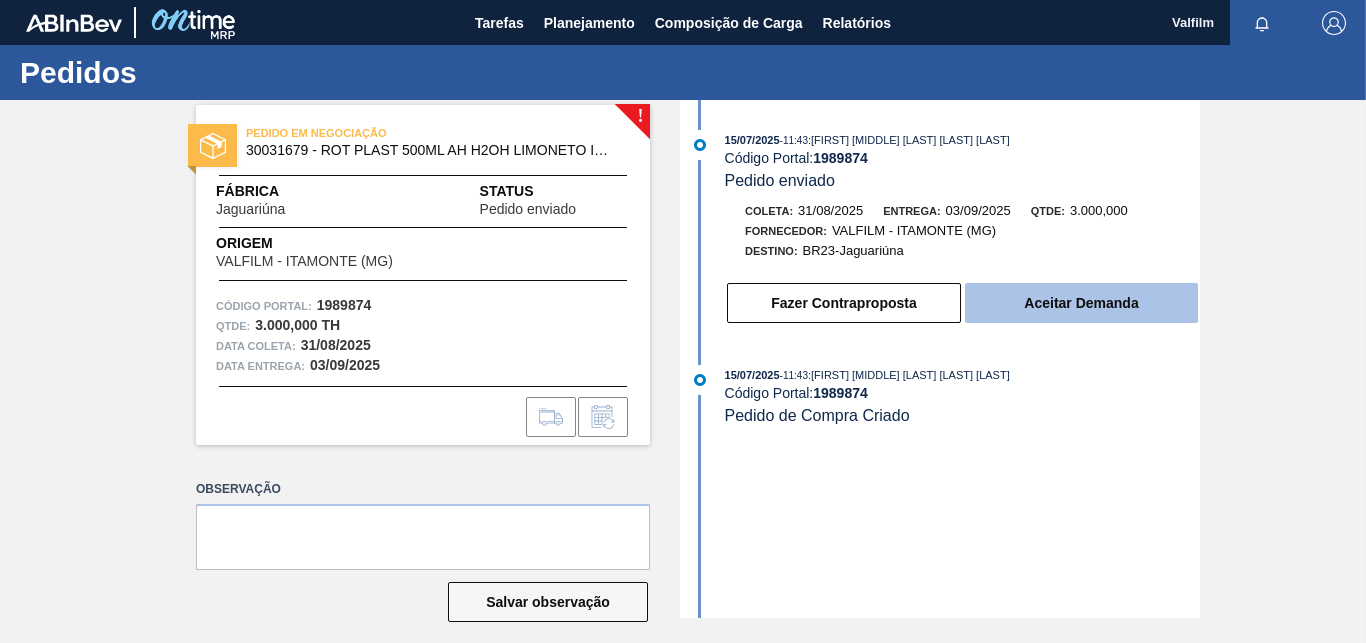 click on "Aceitar Demanda" at bounding box center [1081, 303] 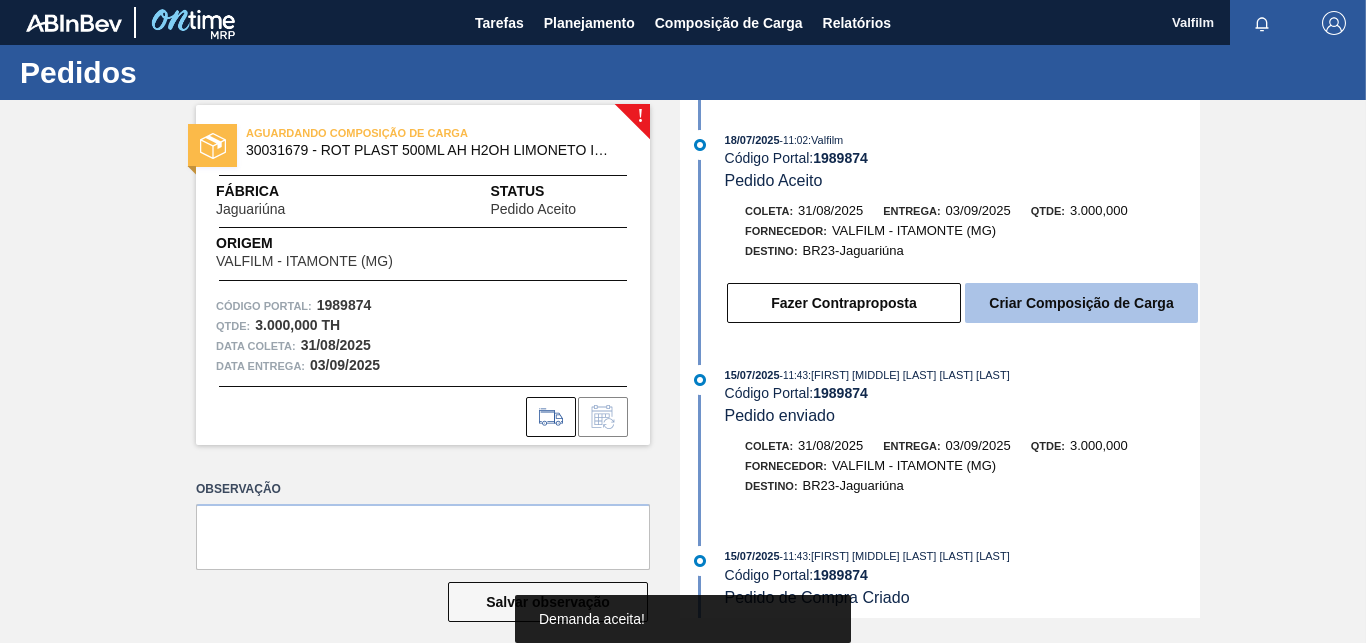 click on "Criar Composição de Carga" at bounding box center [1081, 303] 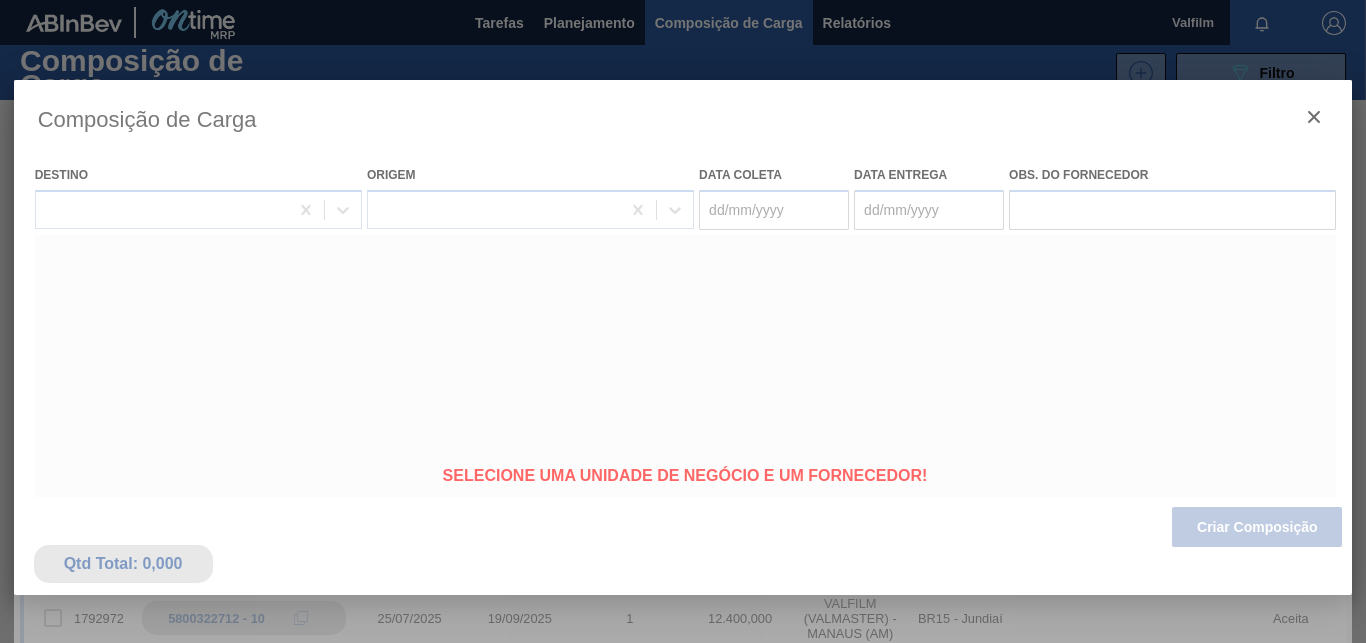 type on "31/08/2025" 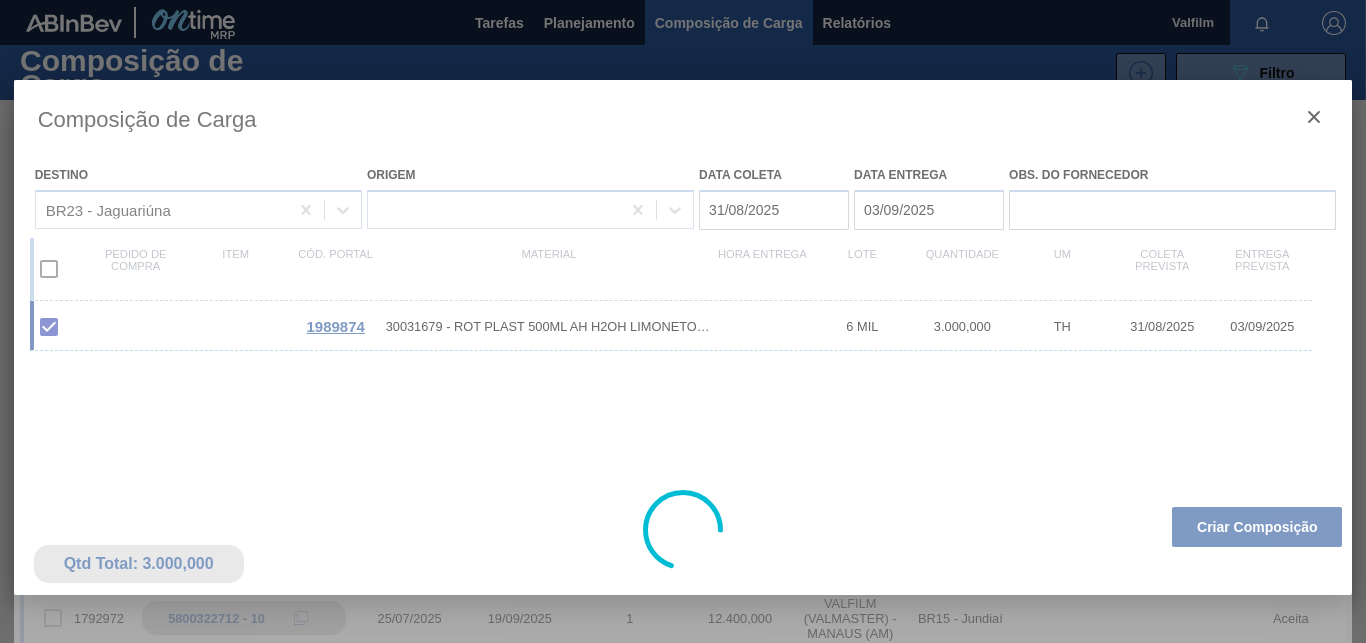 click at bounding box center [683, 530] 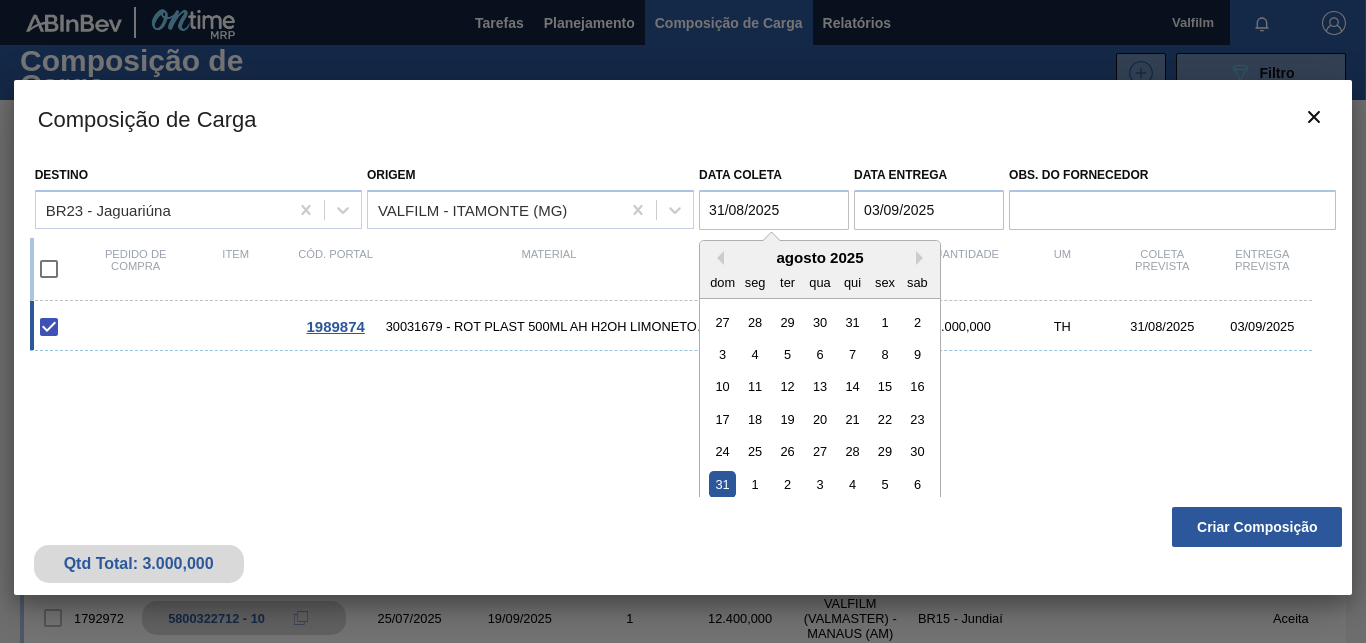 click on "31/08/2025" at bounding box center [774, 210] 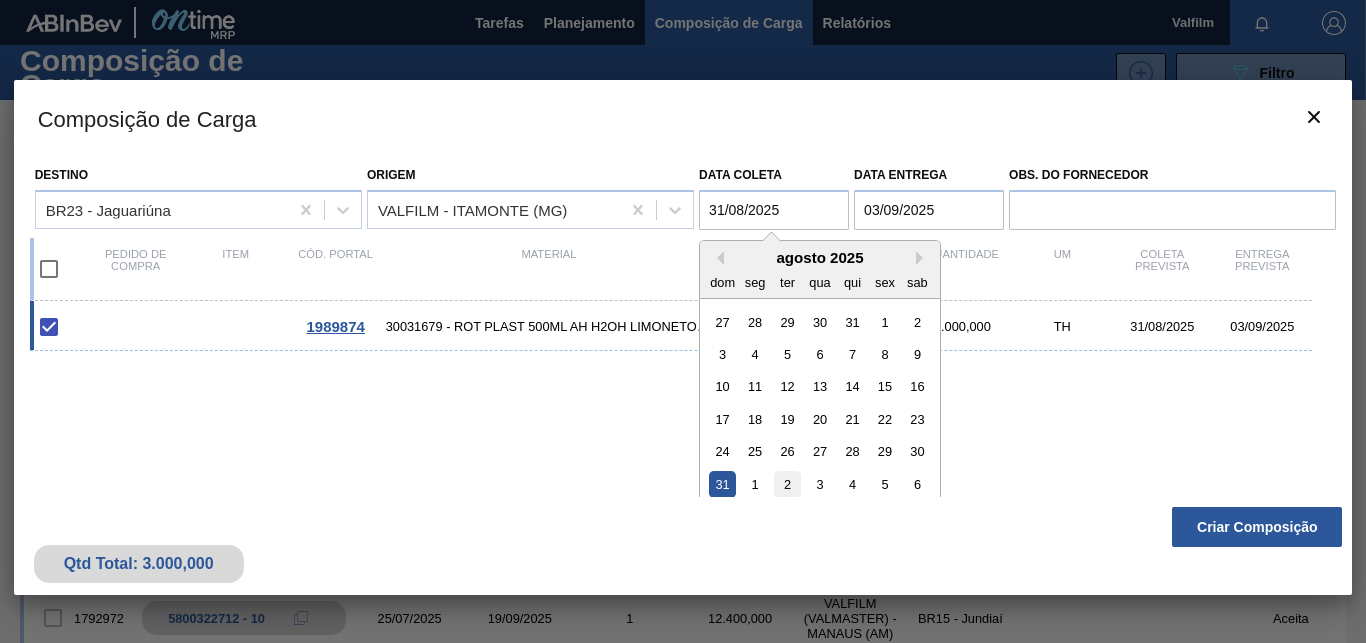 click on "2" at bounding box center (787, 484) 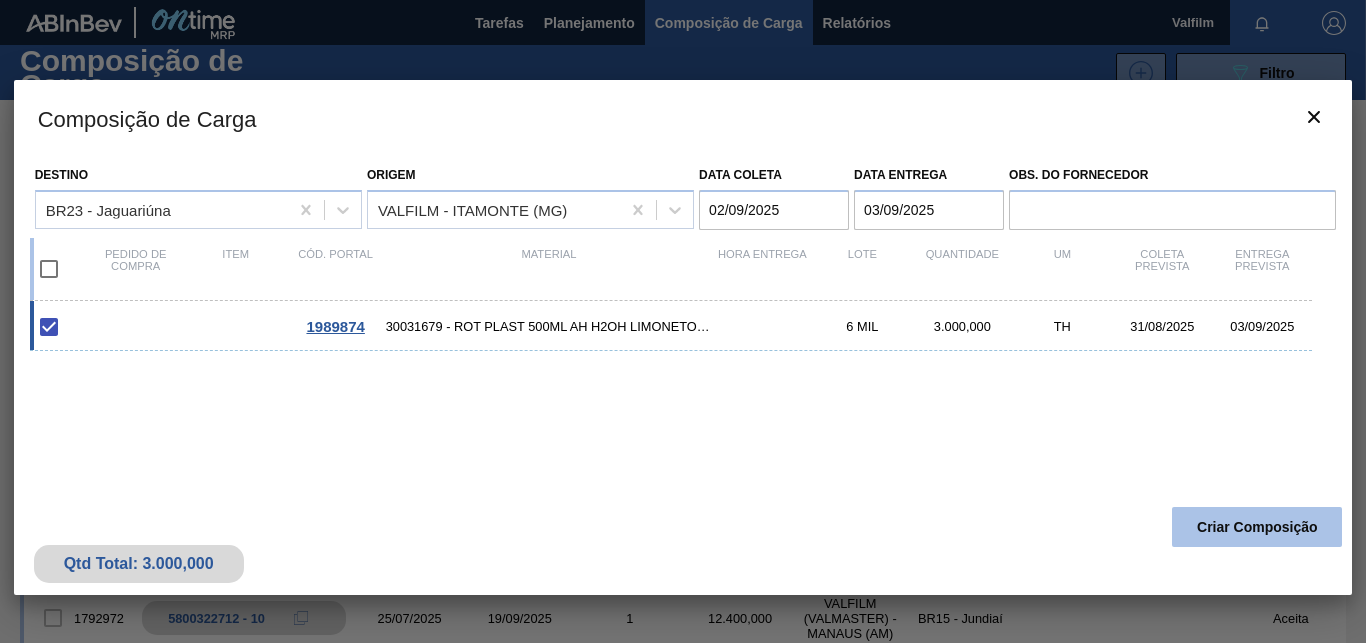 click on "Criar Composição" at bounding box center (1257, 527) 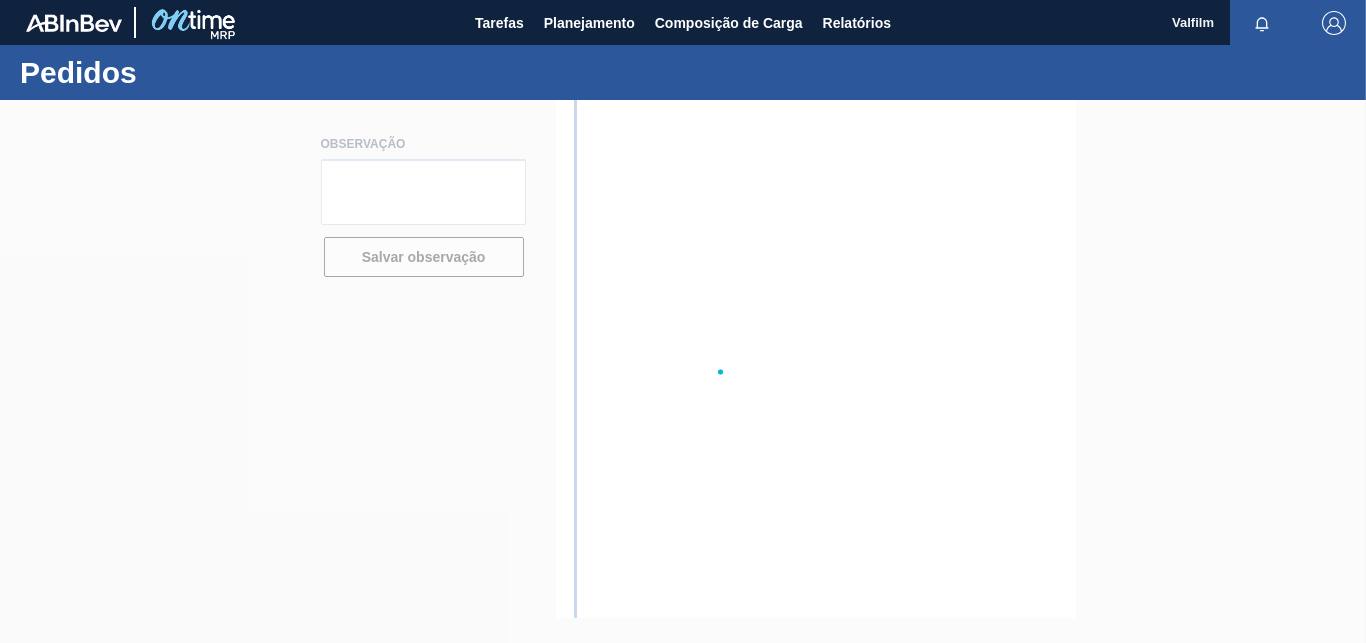 scroll, scrollTop: 0, scrollLeft: 0, axis: both 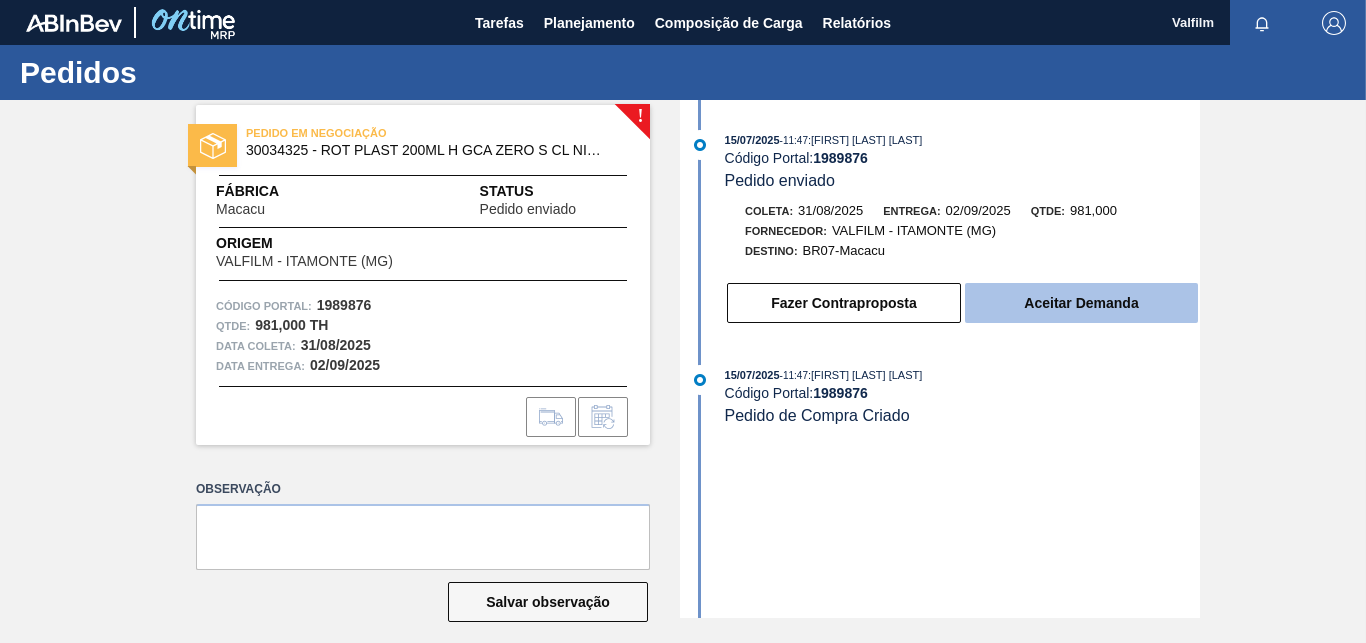 click on "Aceitar Demanda" at bounding box center (1081, 303) 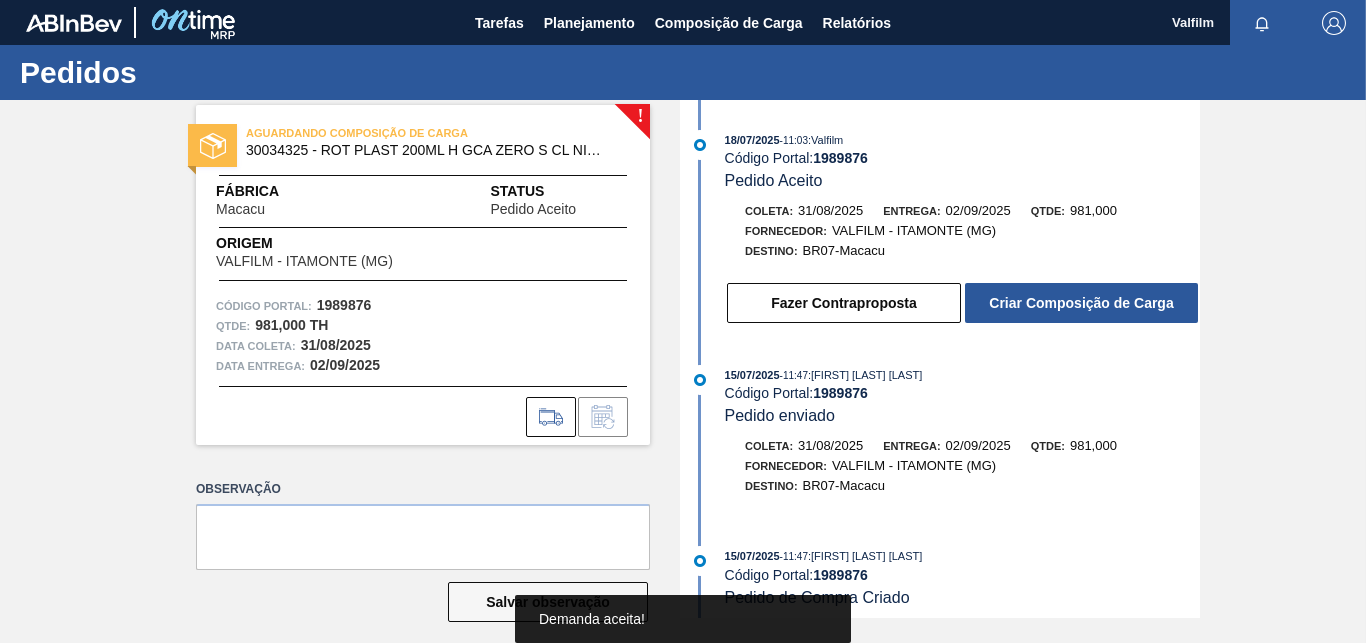 click on "Criar Composição de Carga" at bounding box center (1081, 303) 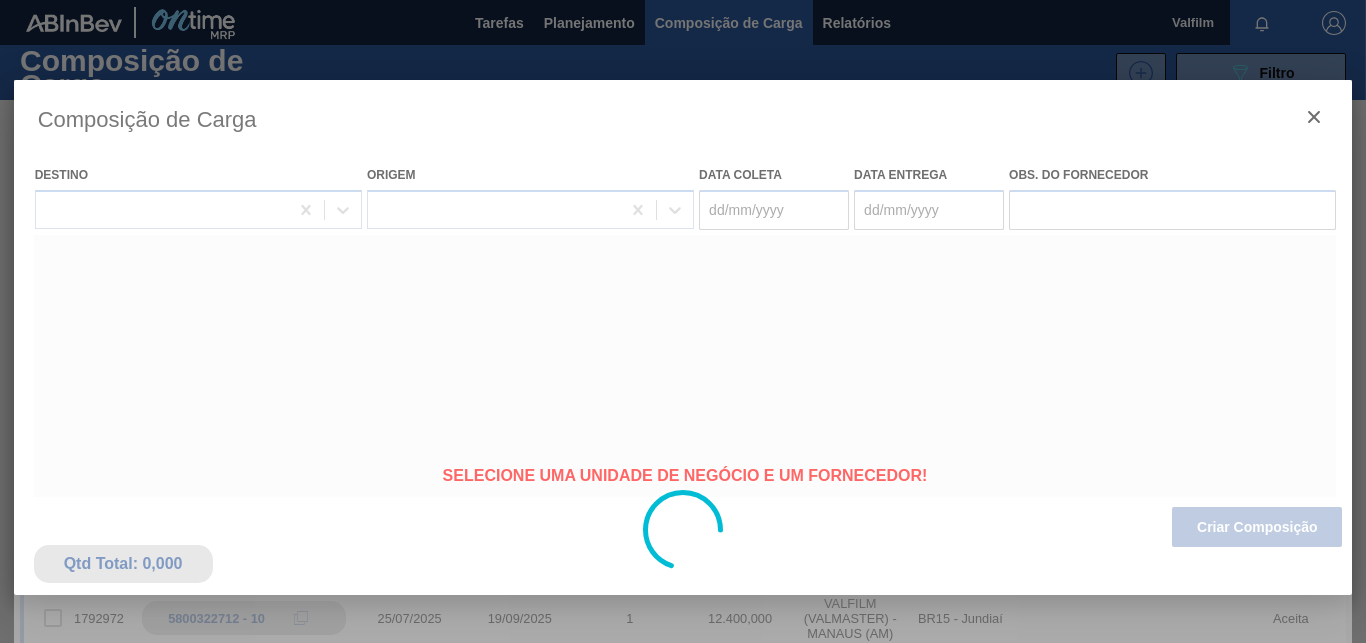 type on "31/08/2025" 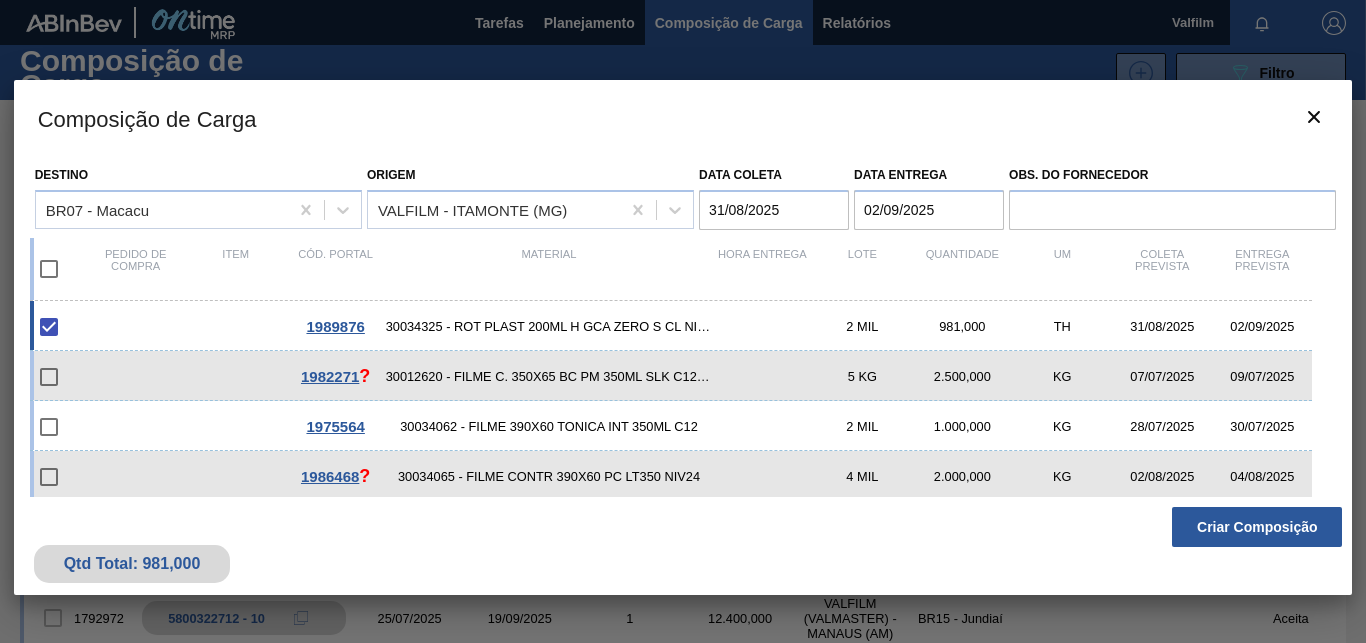 click on "31/08/2025" at bounding box center (774, 210) 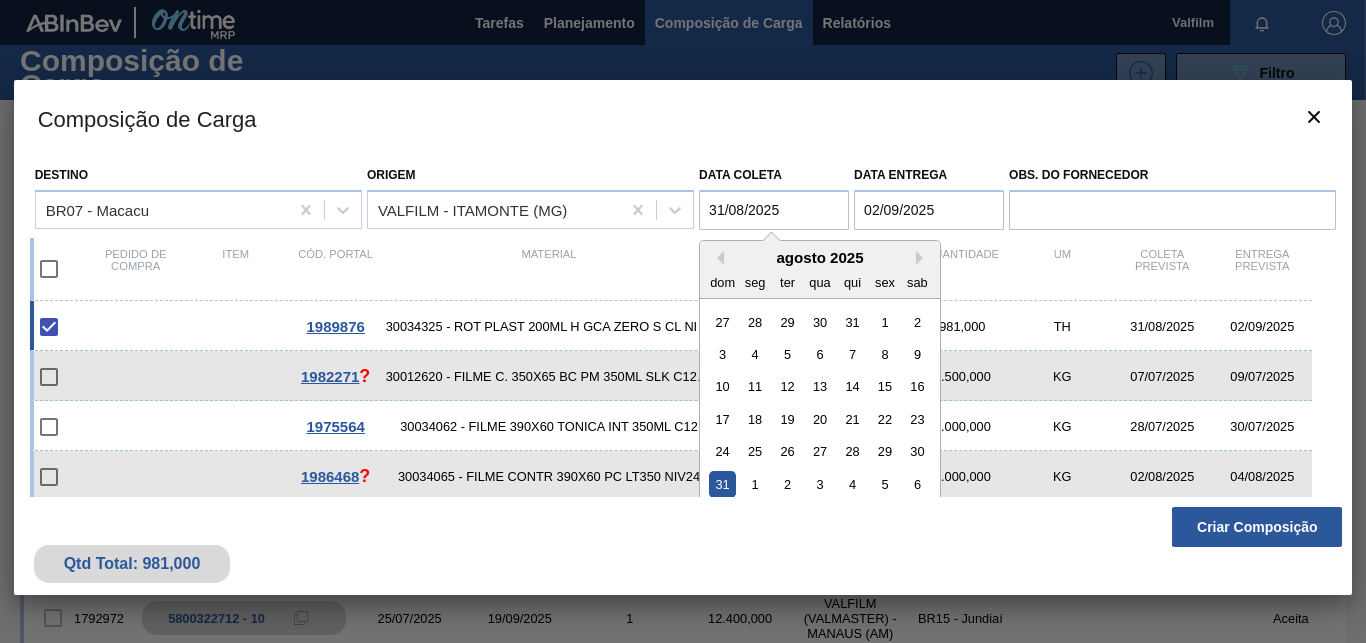 click on "agosto 2025" at bounding box center [820, 257] 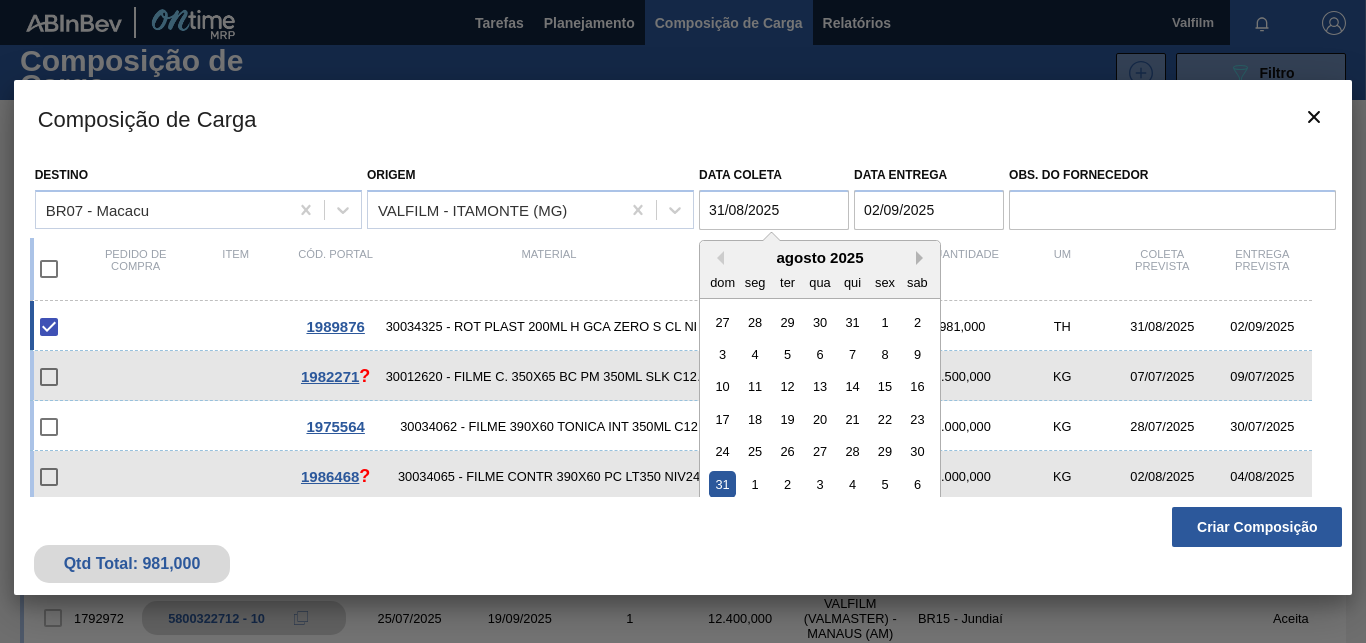 click on "Next Month" at bounding box center (923, 258) 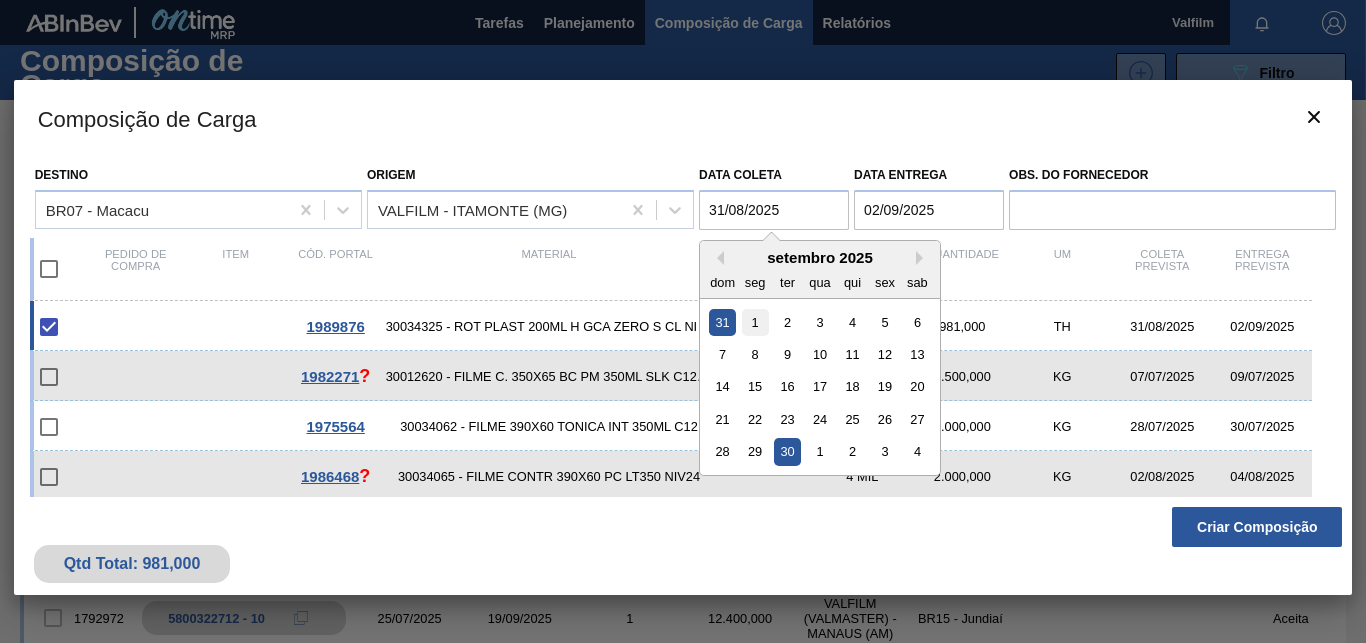 click on "1" at bounding box center (755, 321) 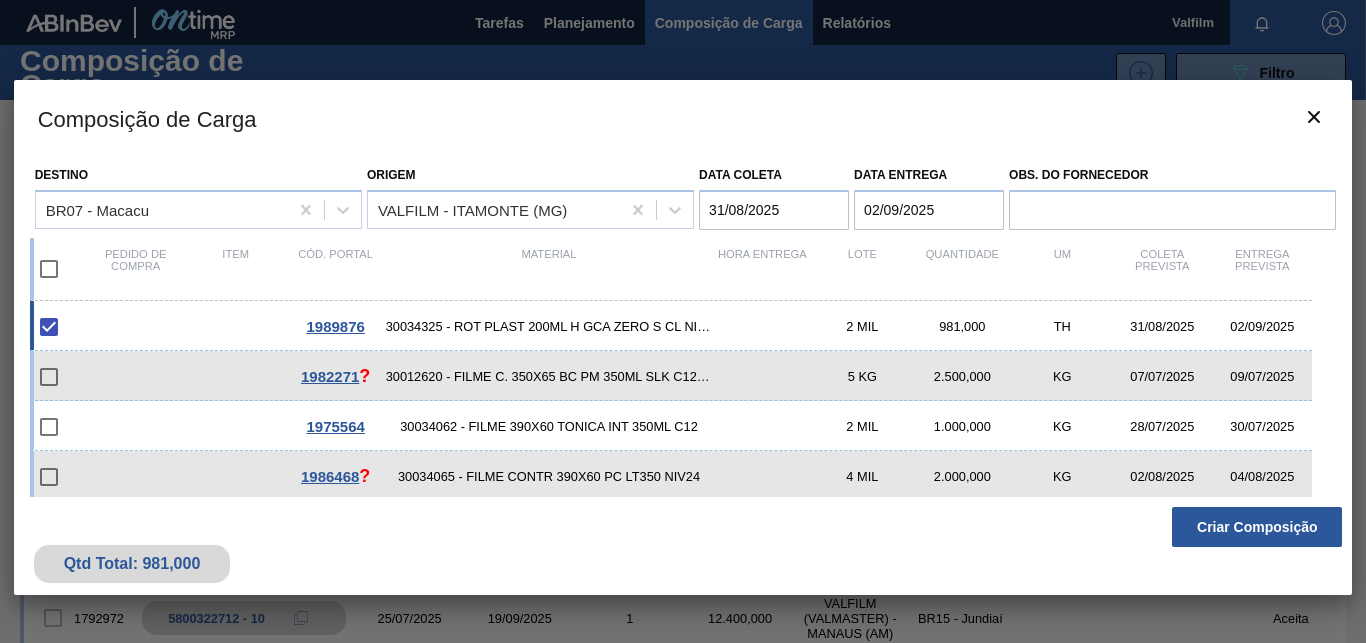type on "01/09/2025" 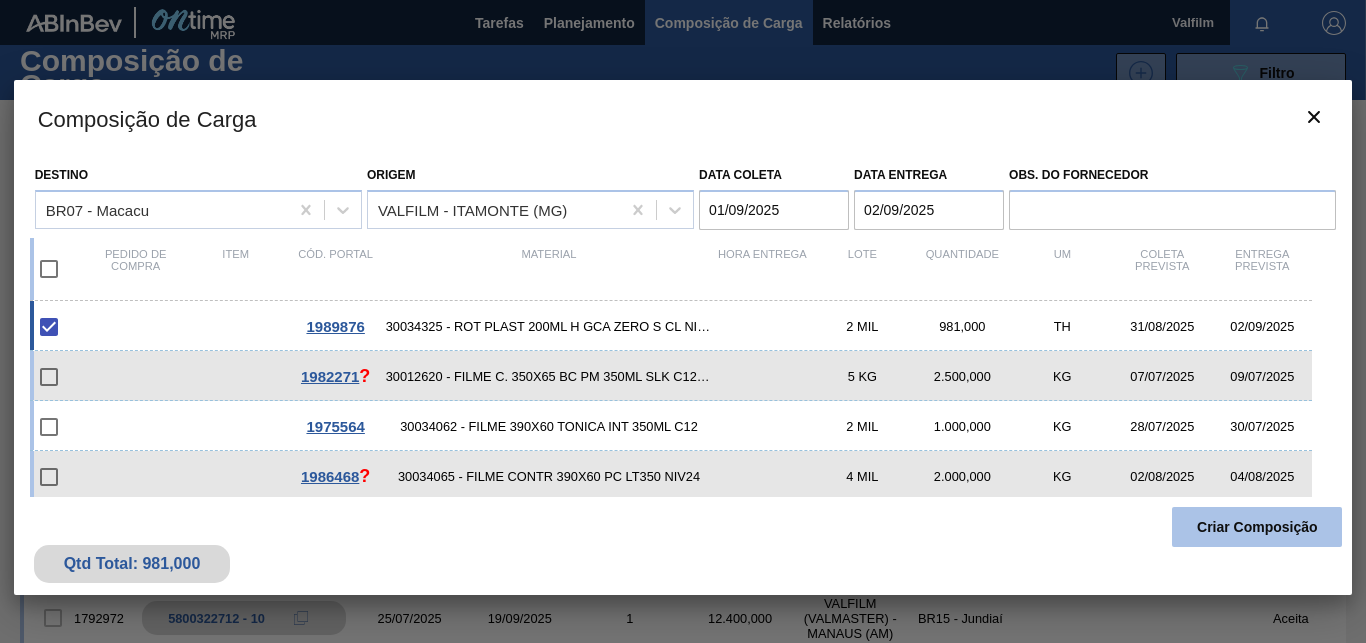 click on "Criar Composição" at bounding box center (1257, 527) 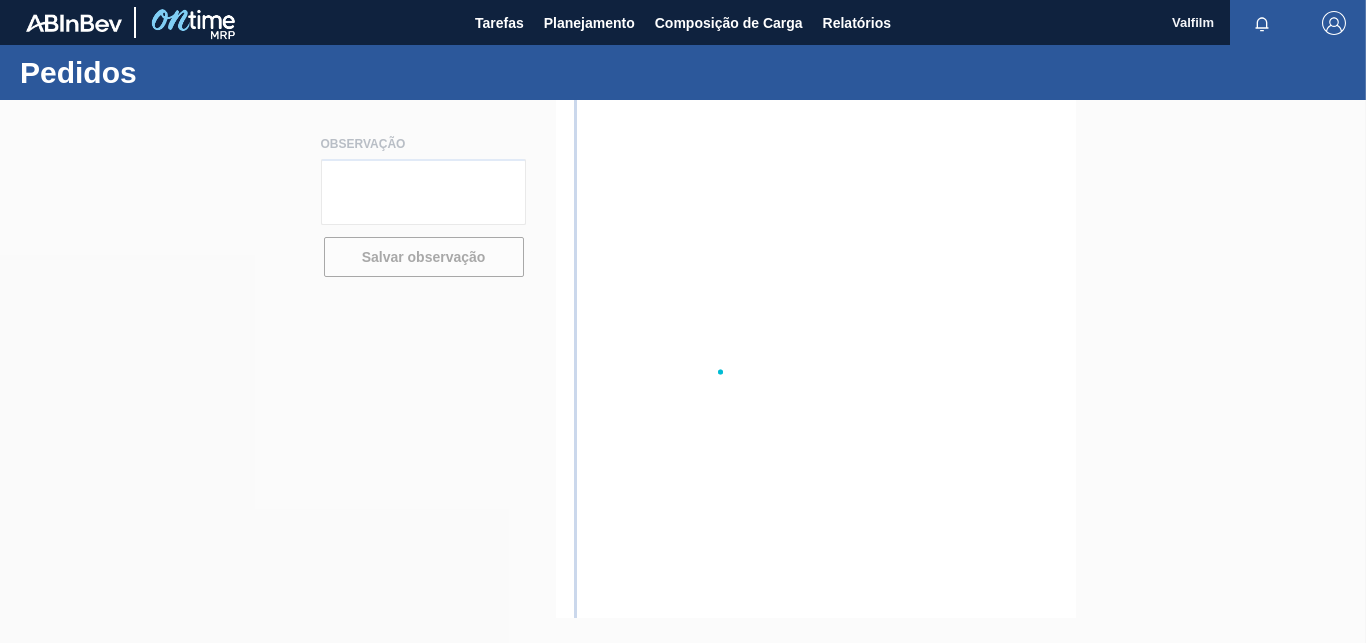 scroll, scrollTop: 0, scrollLeft: 0, axis: both 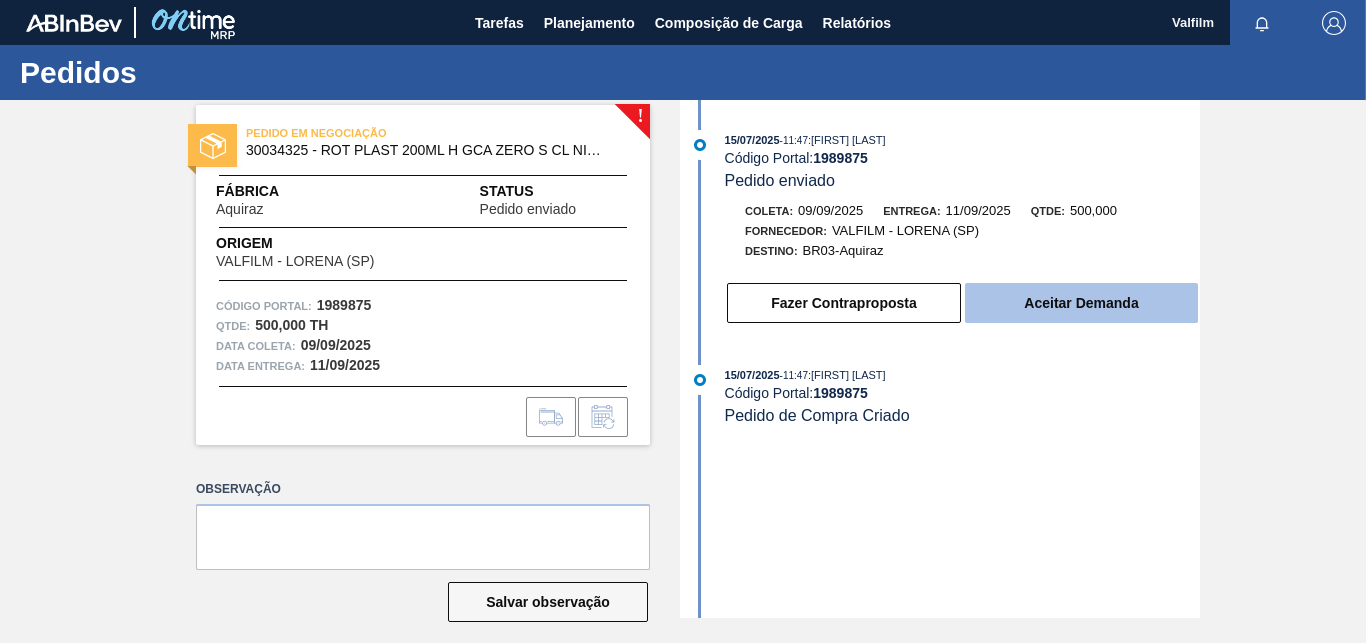 click on "Aceitar Demanda" at bounding box center (1081, 303) 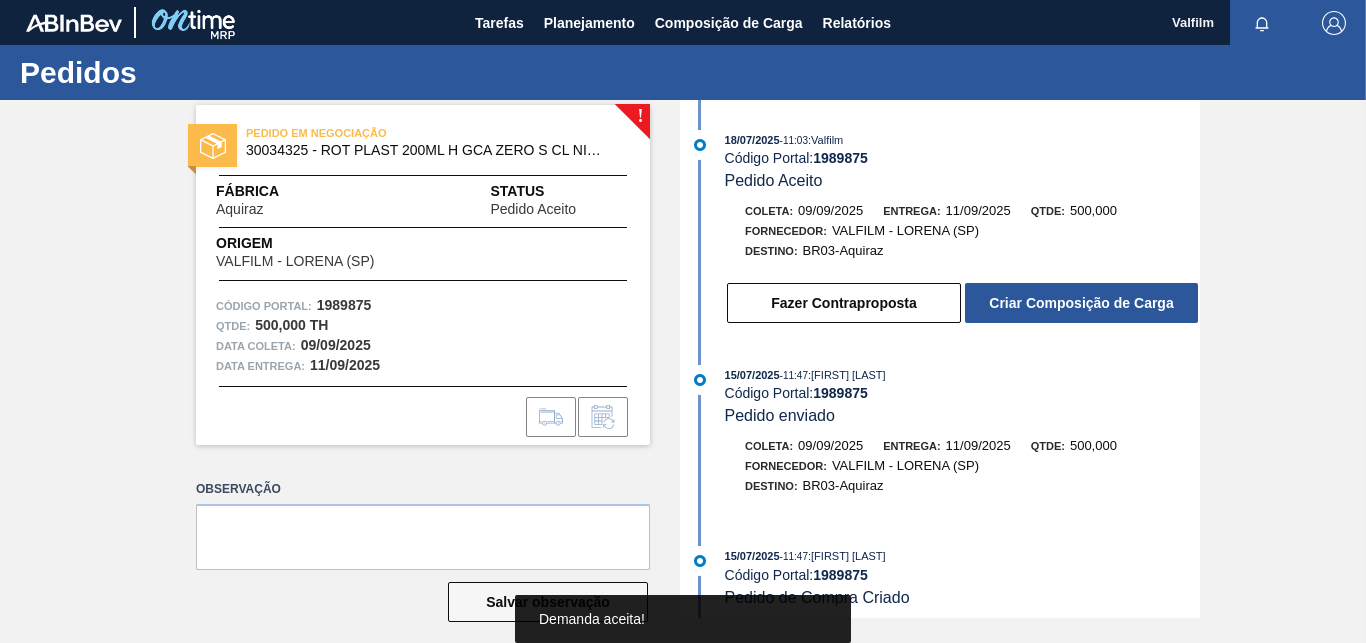 click on "Criar Composição de Carga" at bounding box center (1081, 303) 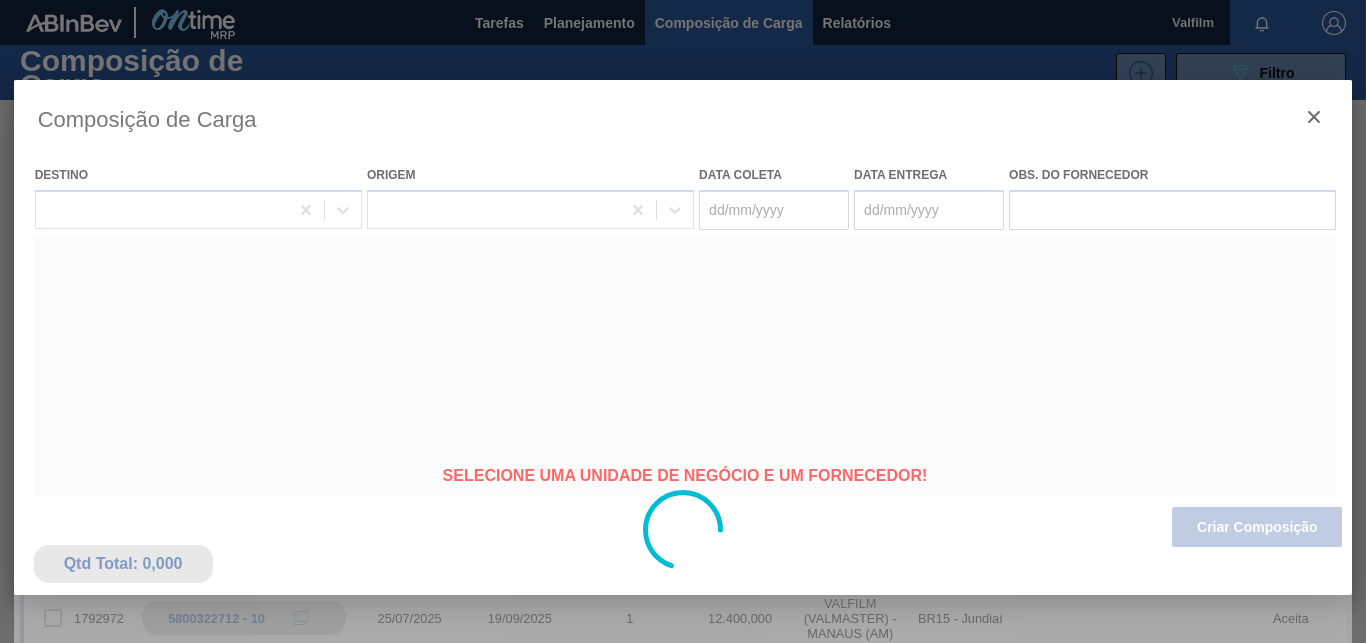 type on "09/09/2025" 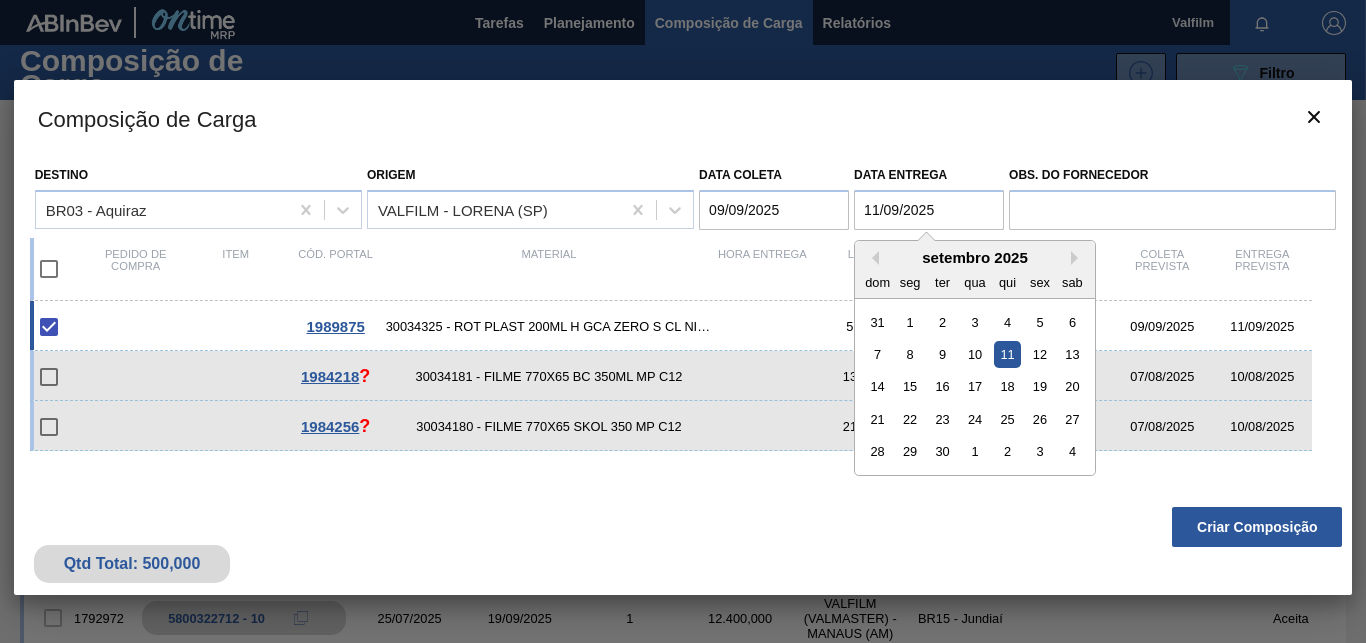 click on "11/09/2025" at bounding box center (929, 210) 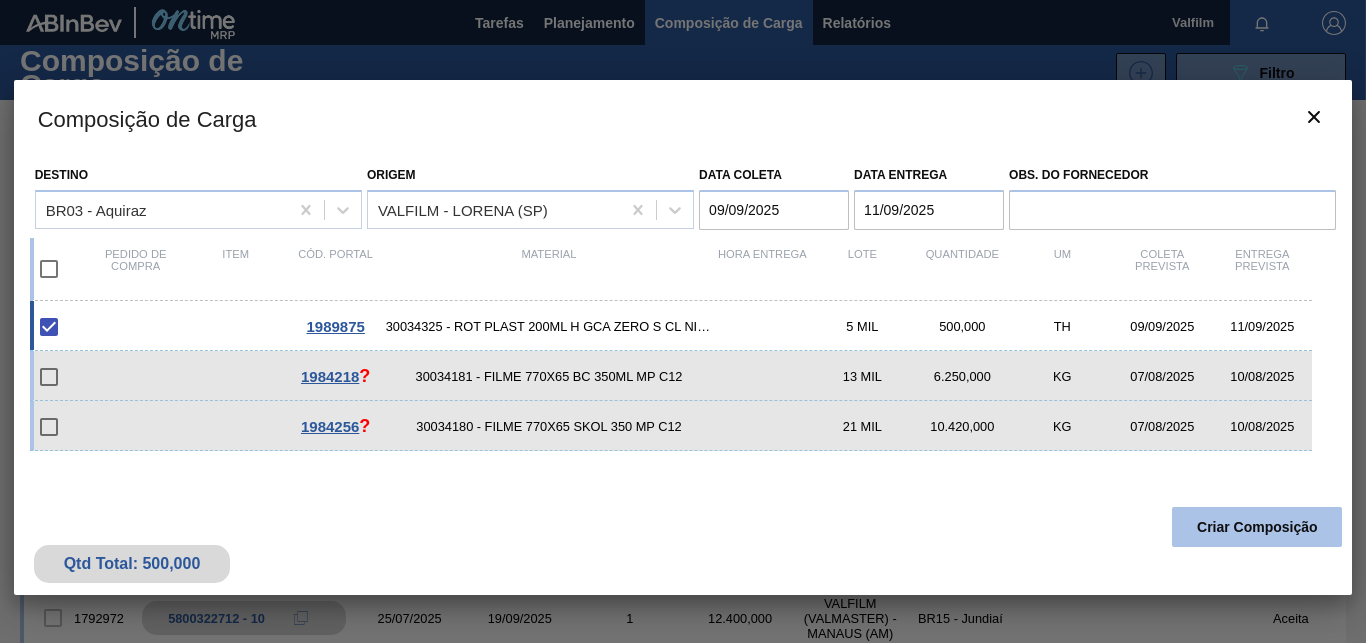 click on "Criar Composição" at bounding box center (1257, 527) 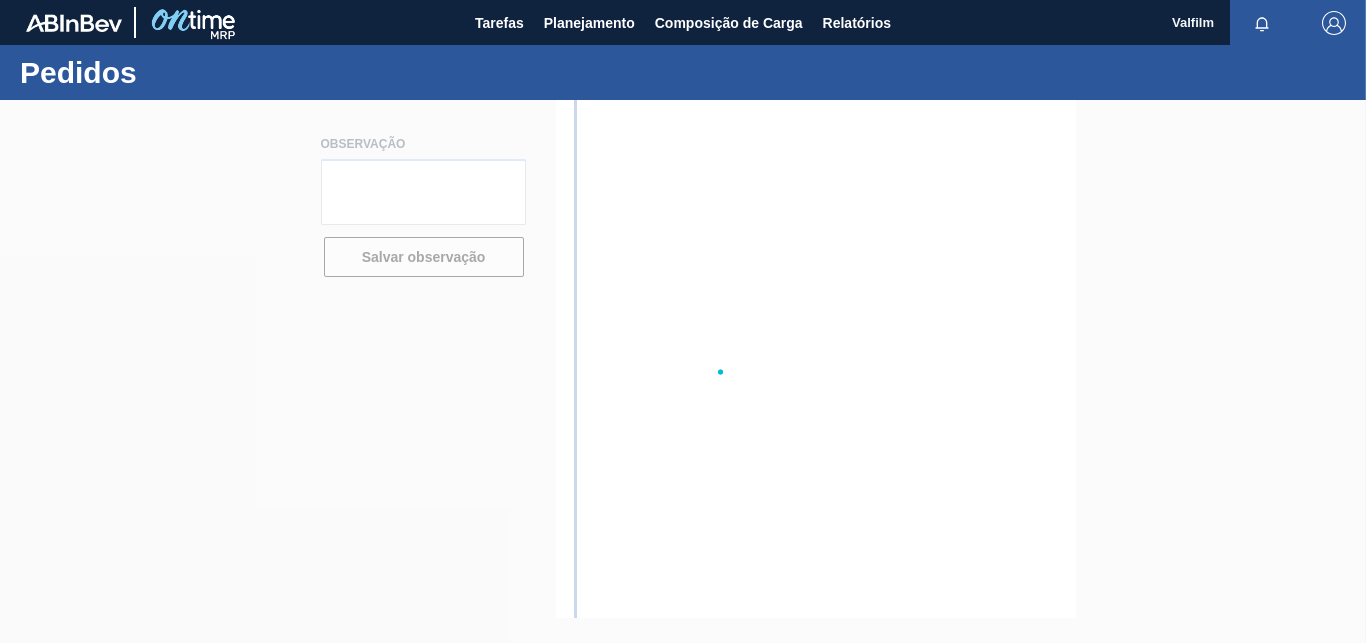 scroll, scrollTop: 0, scrollLeft: 0, axis: both 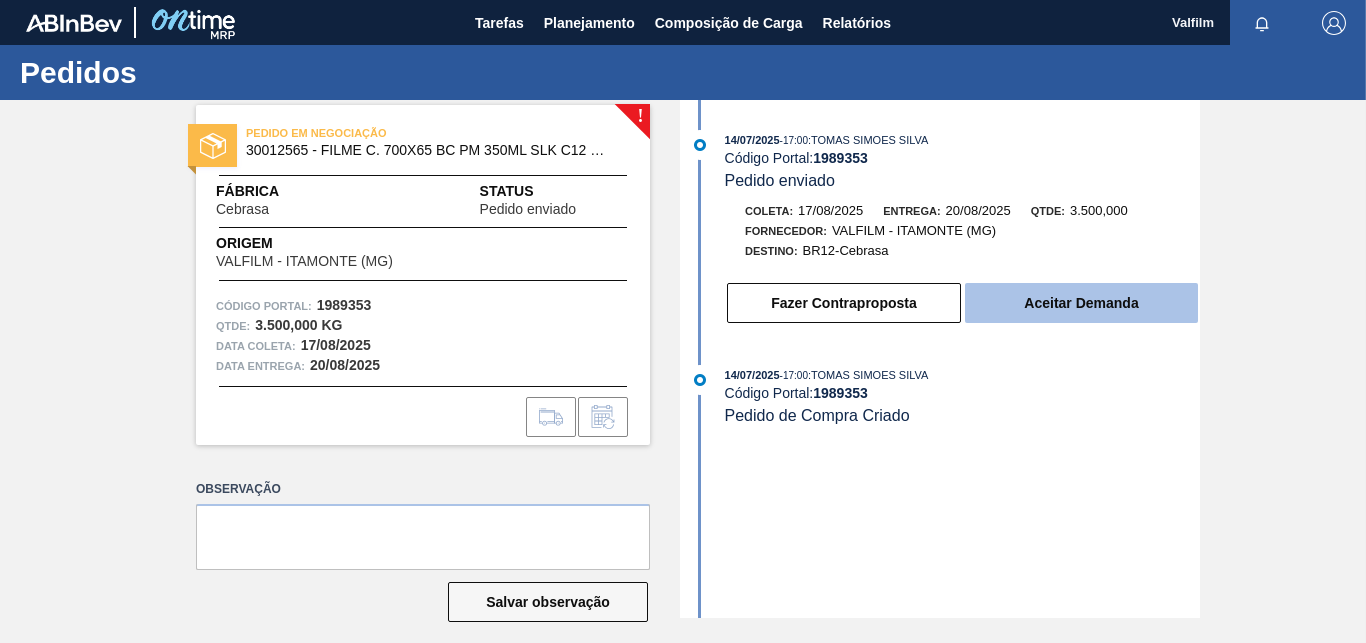 click on "Aceitar Demanda" at bounding box center (1081, 303) 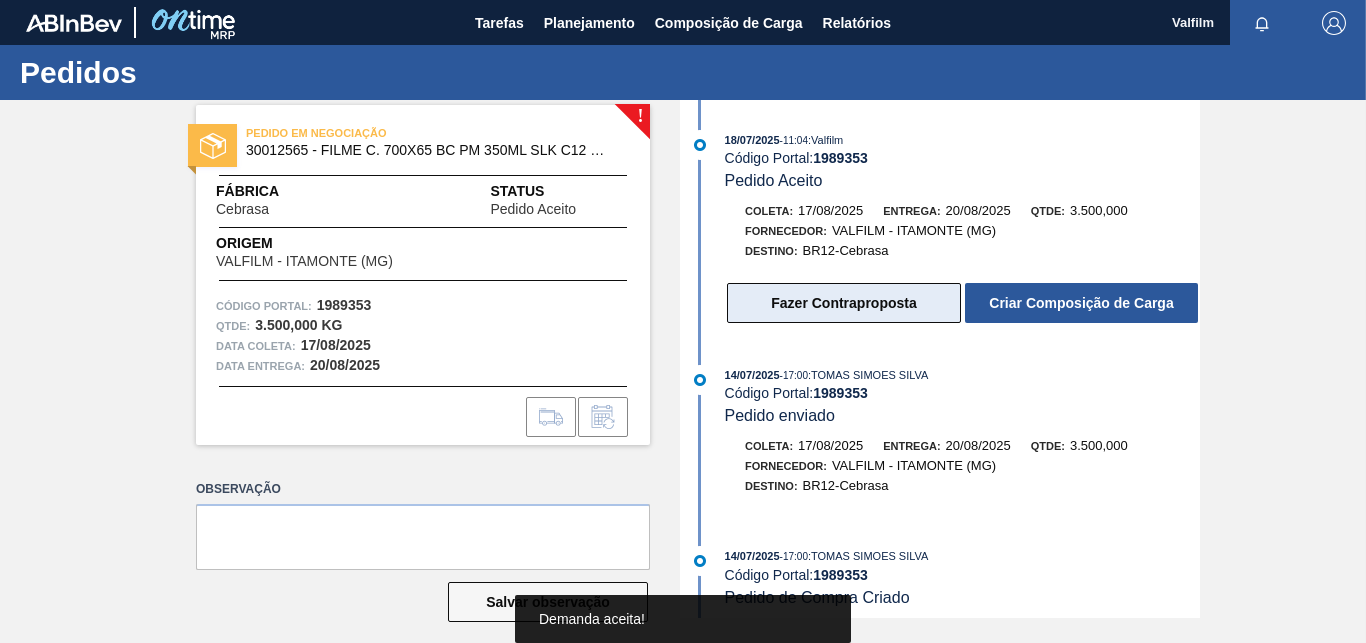 click on "Fazer Contraproposta" at bounding box center [844, 303] 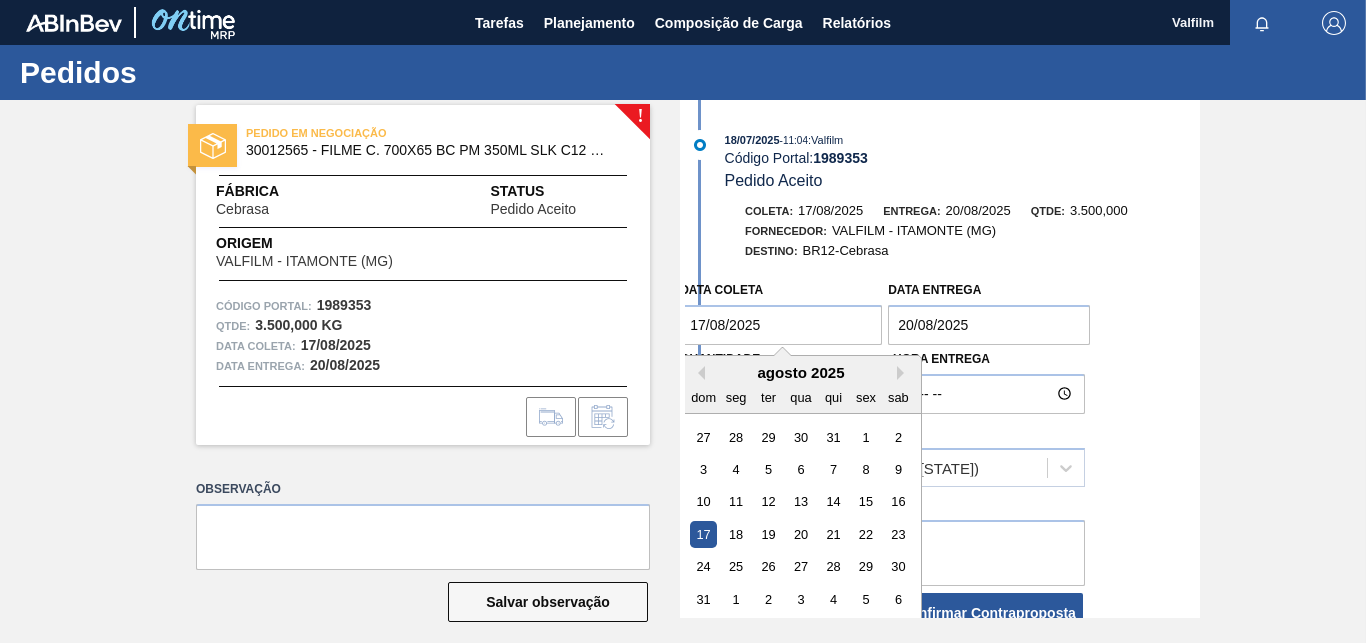 click on "17/08/2025" at bounding box center (781, 325) 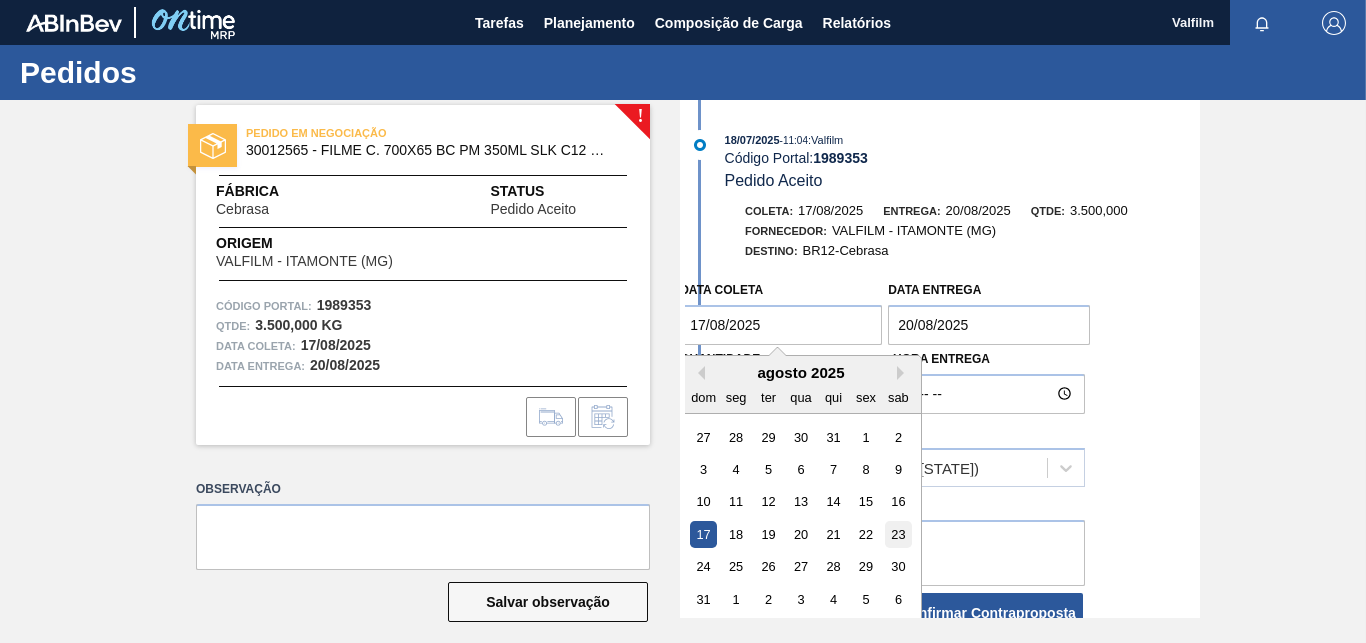 click on "23" at bounding box center (898, 534) 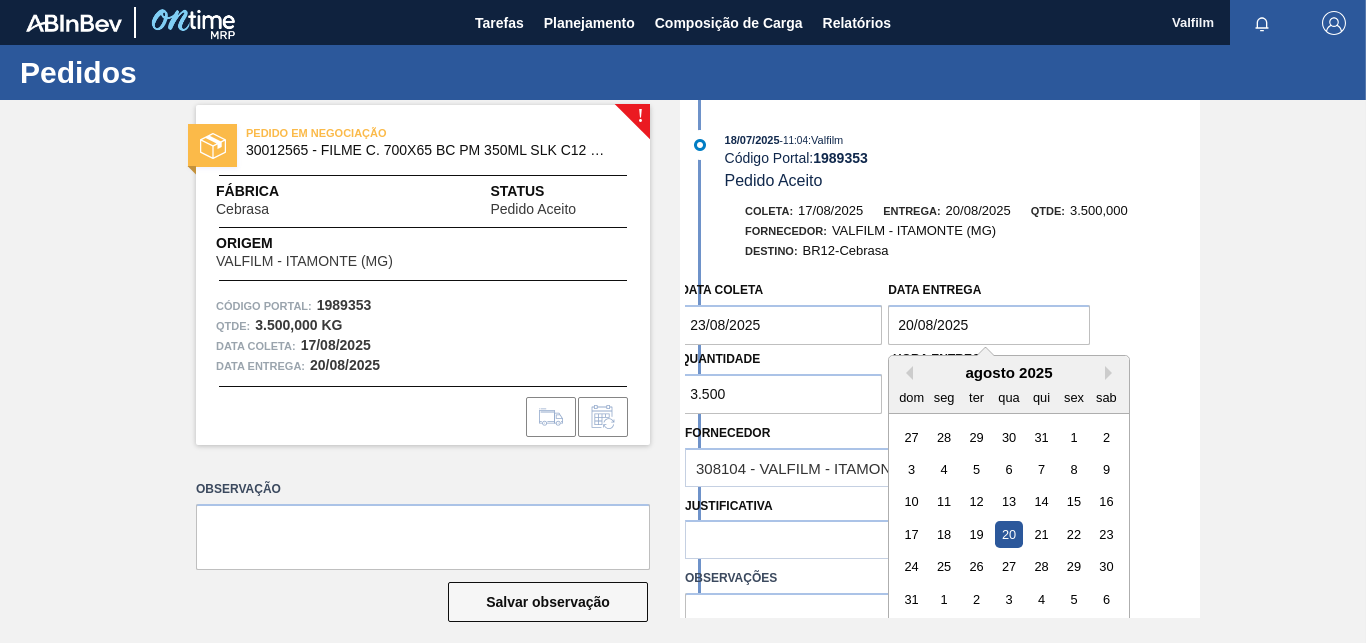 click on "20/08/2025" at bounding box center [989, 325] 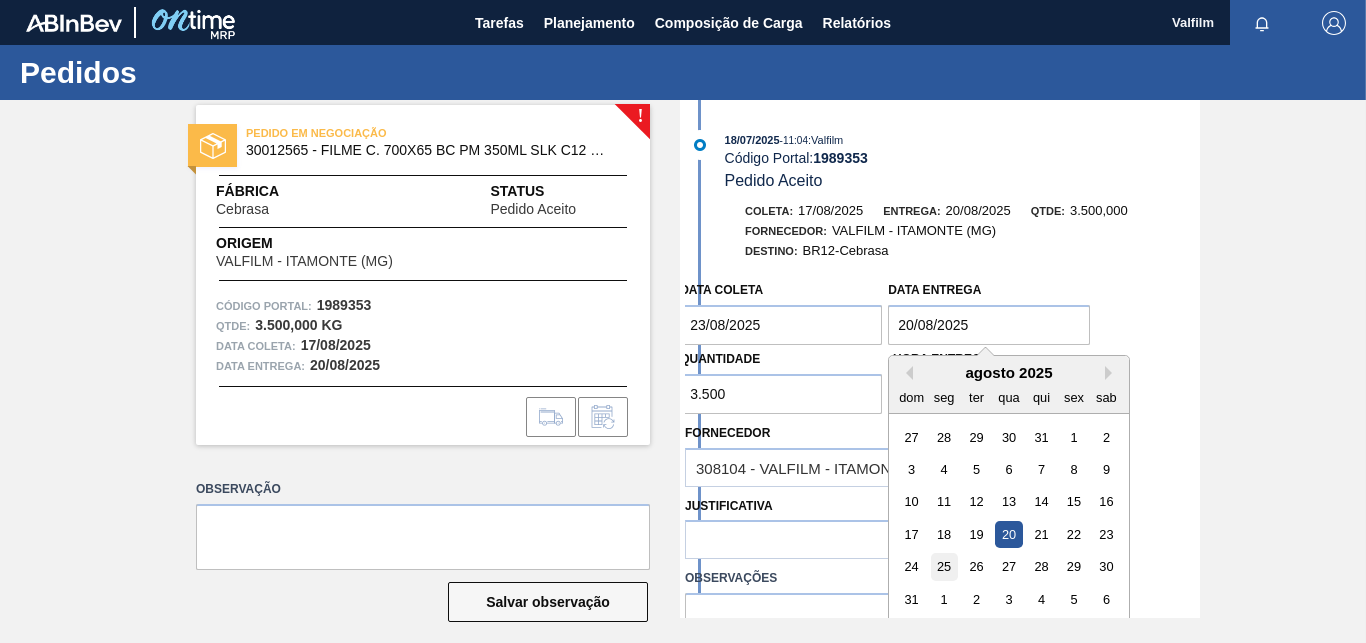 click on "25" at bounding box center [944, 566] 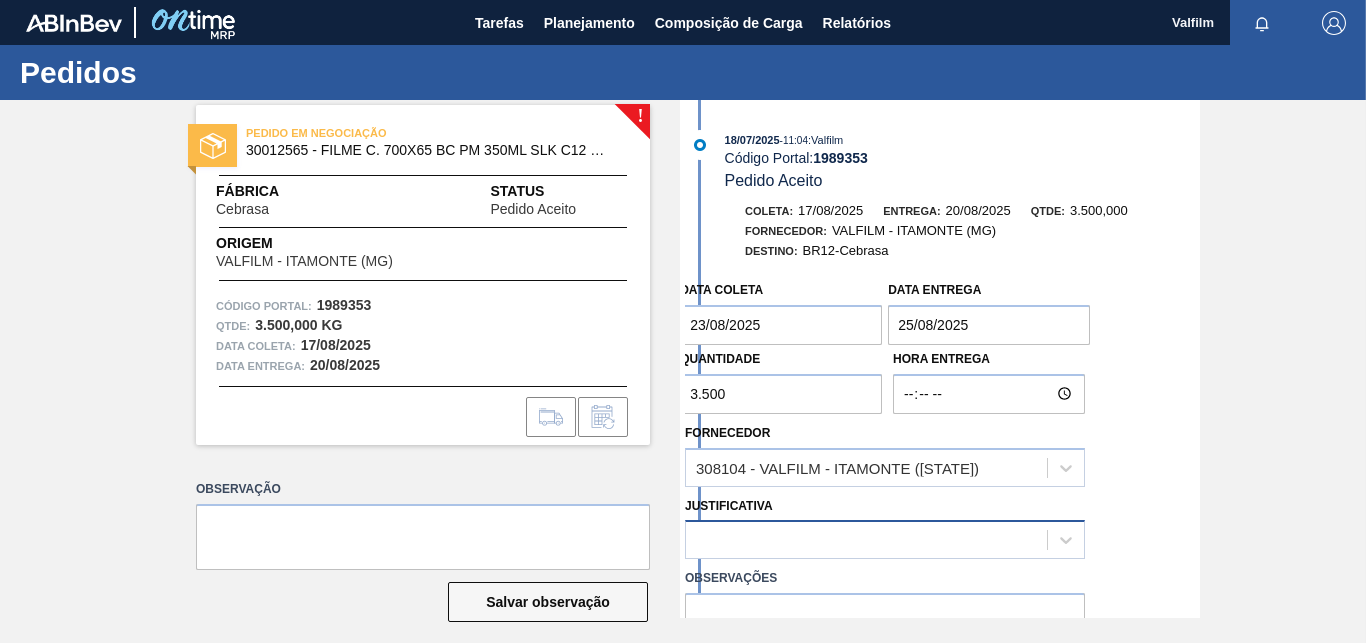 scroll, scrollTop: 102, scrollLeft: 0, axis: vertical 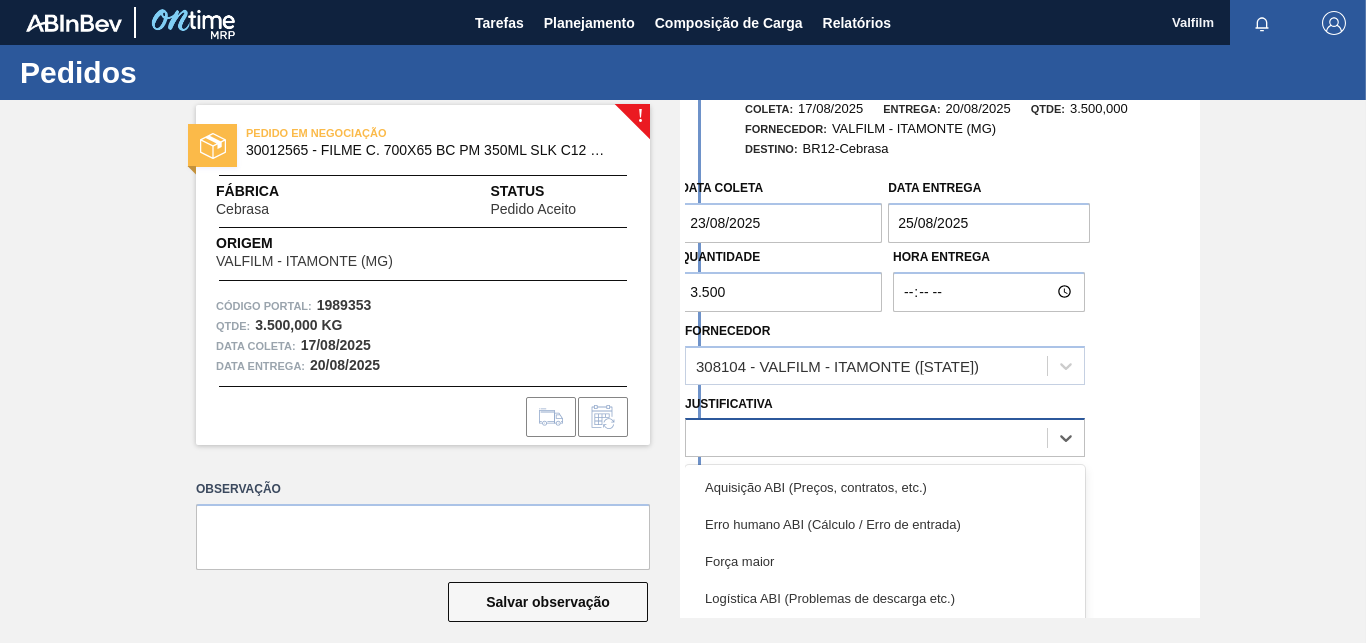 click at bounding box center (885, 437) 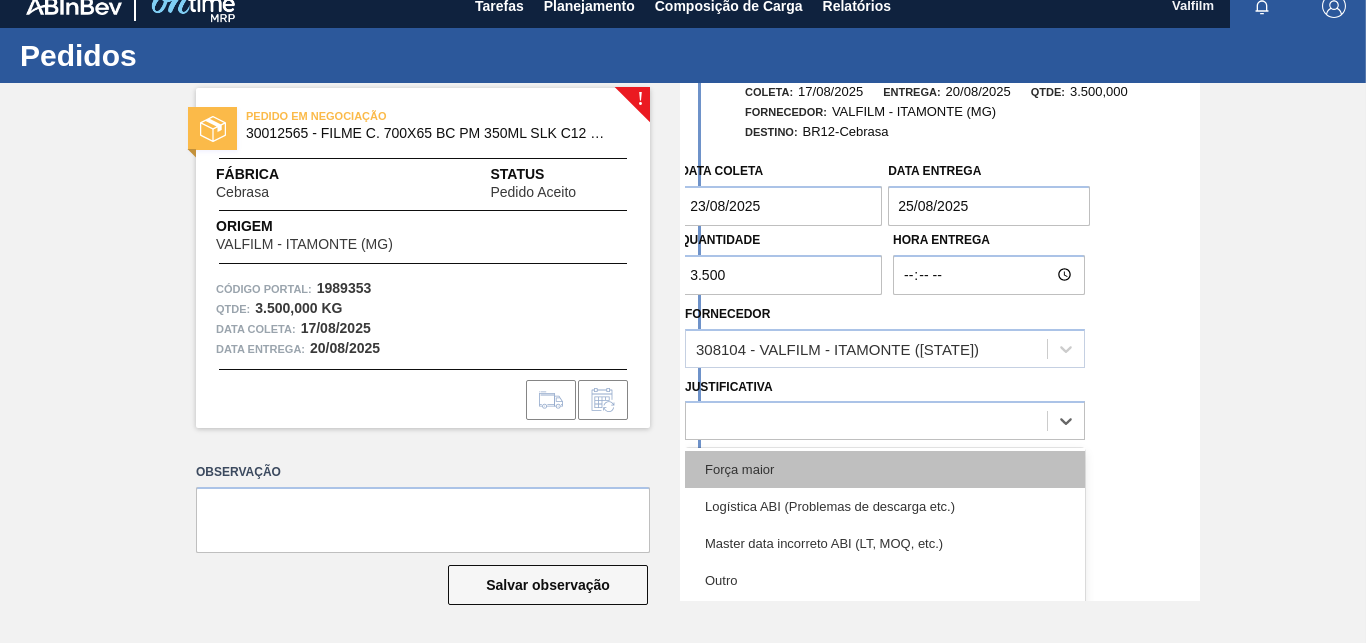scroll, scrollTop: 102, scrollLeft: 0, axis: vertical 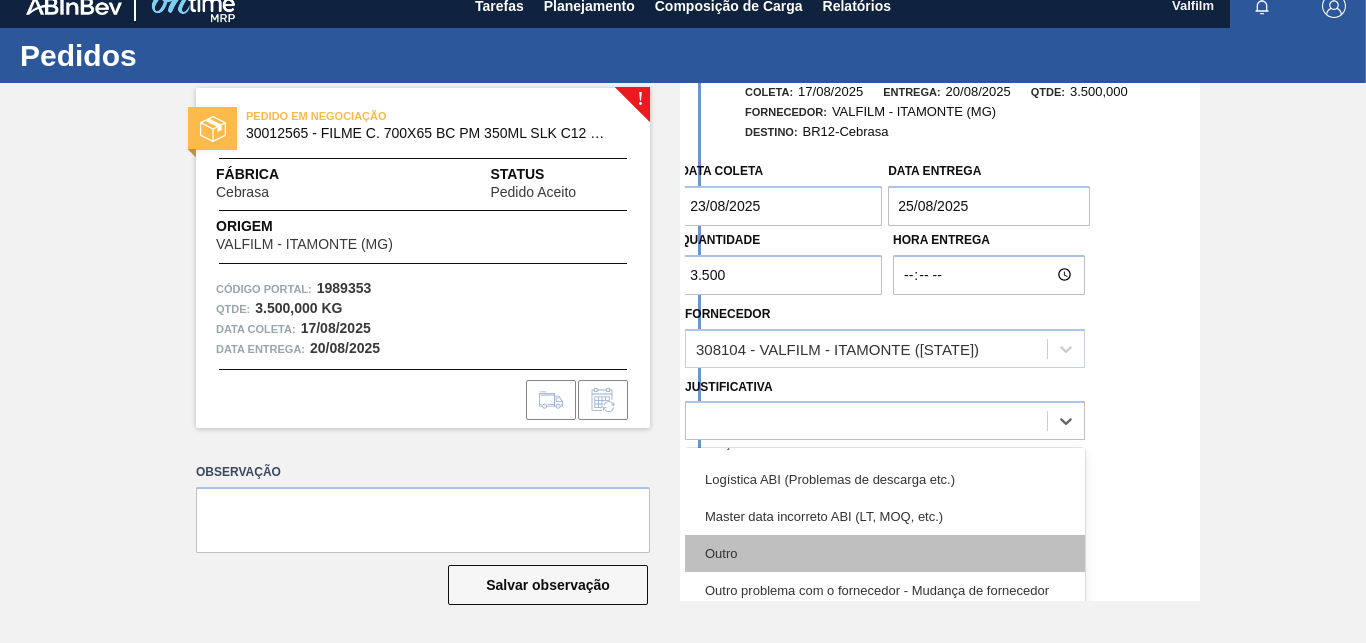click on "Outro" at bounding box center [885, 553] 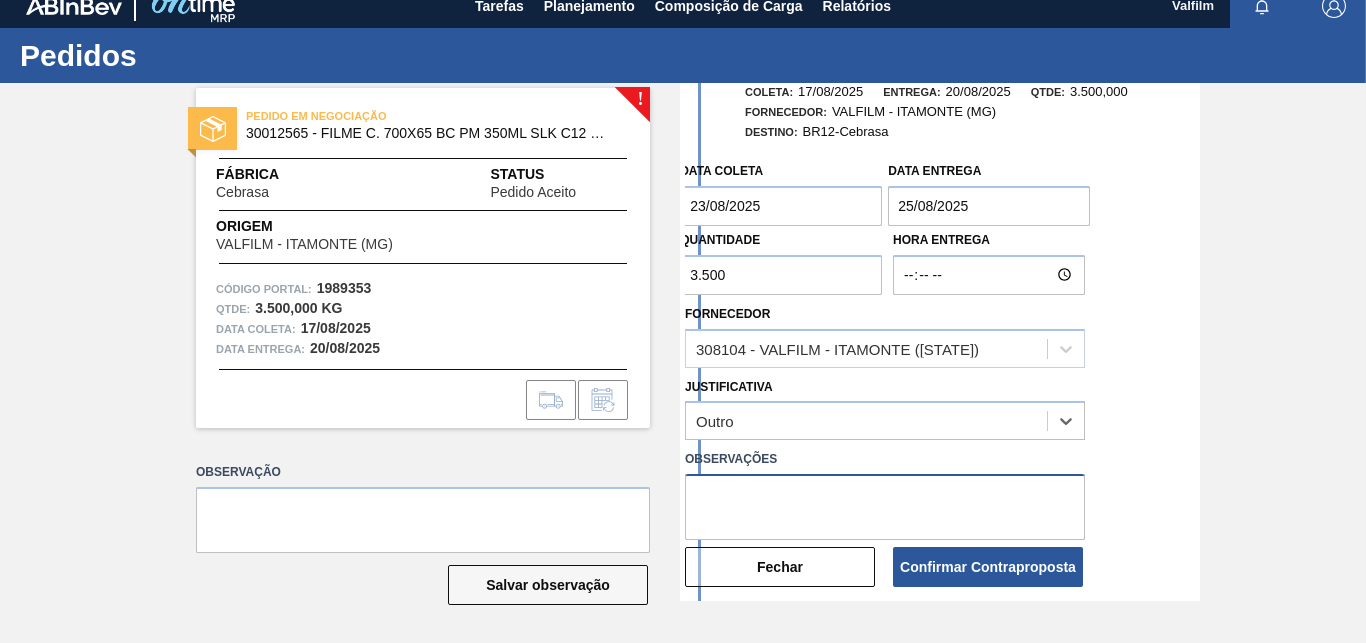 click at bounding box center [885, 507] 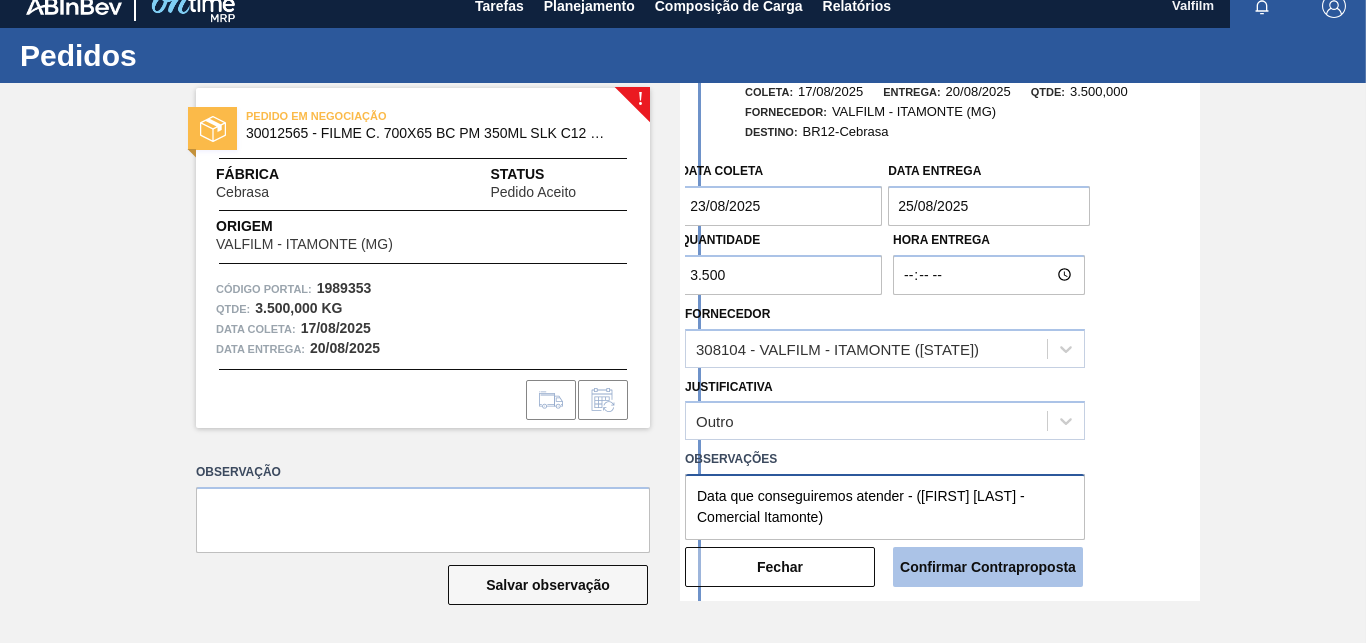 type on "Data que conseguiremos atender - (Ana Carolina - Comercial Itamonte)" 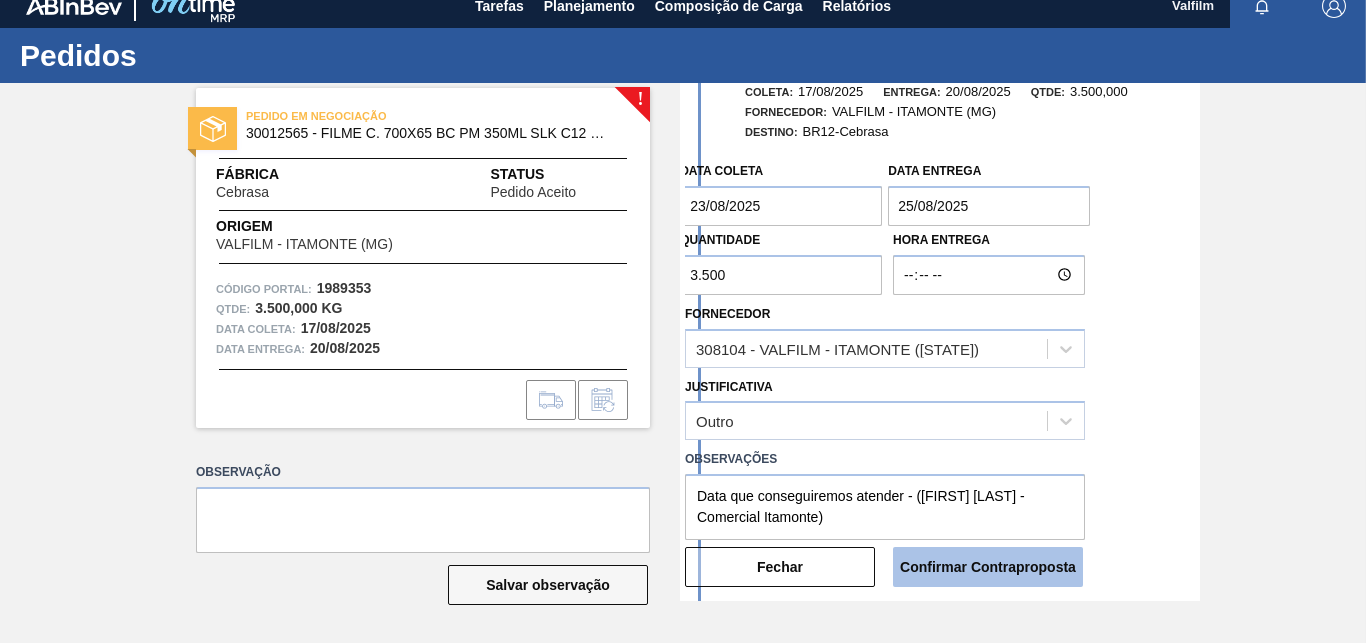 click on "Confirmar Contraproposta" at bounding box center [988, 567] 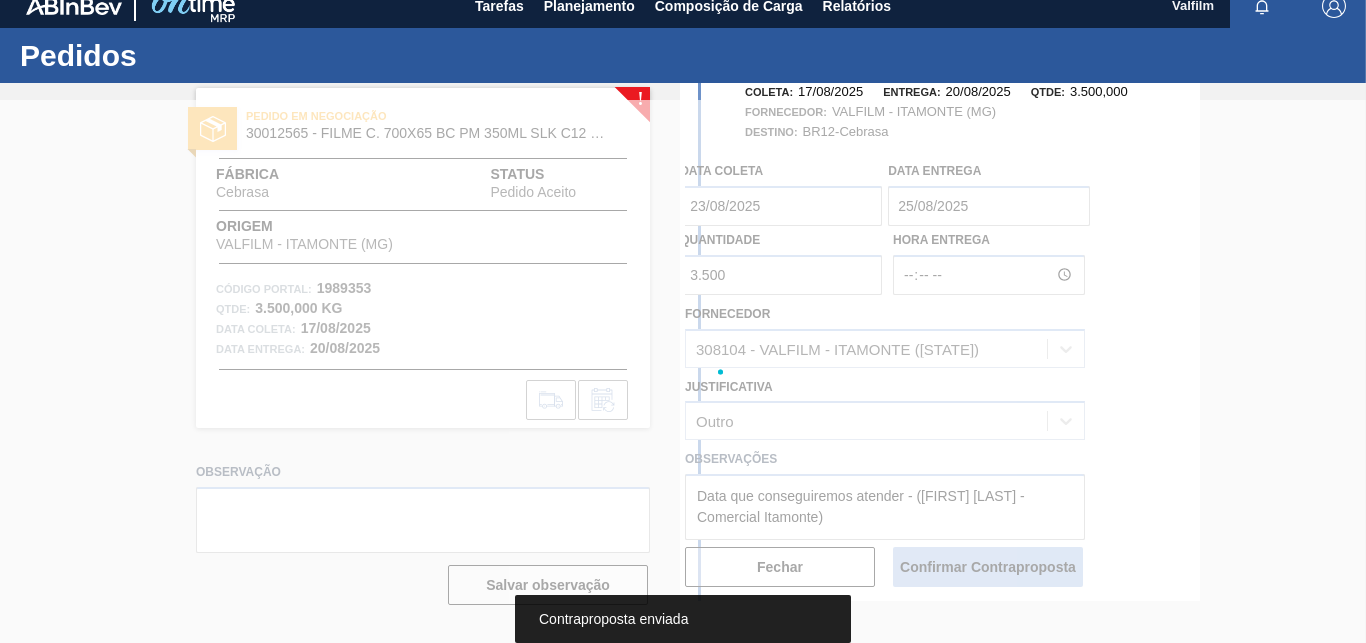 scroll, scrollTop: 306, scrollLeft: 0, axis: vertical 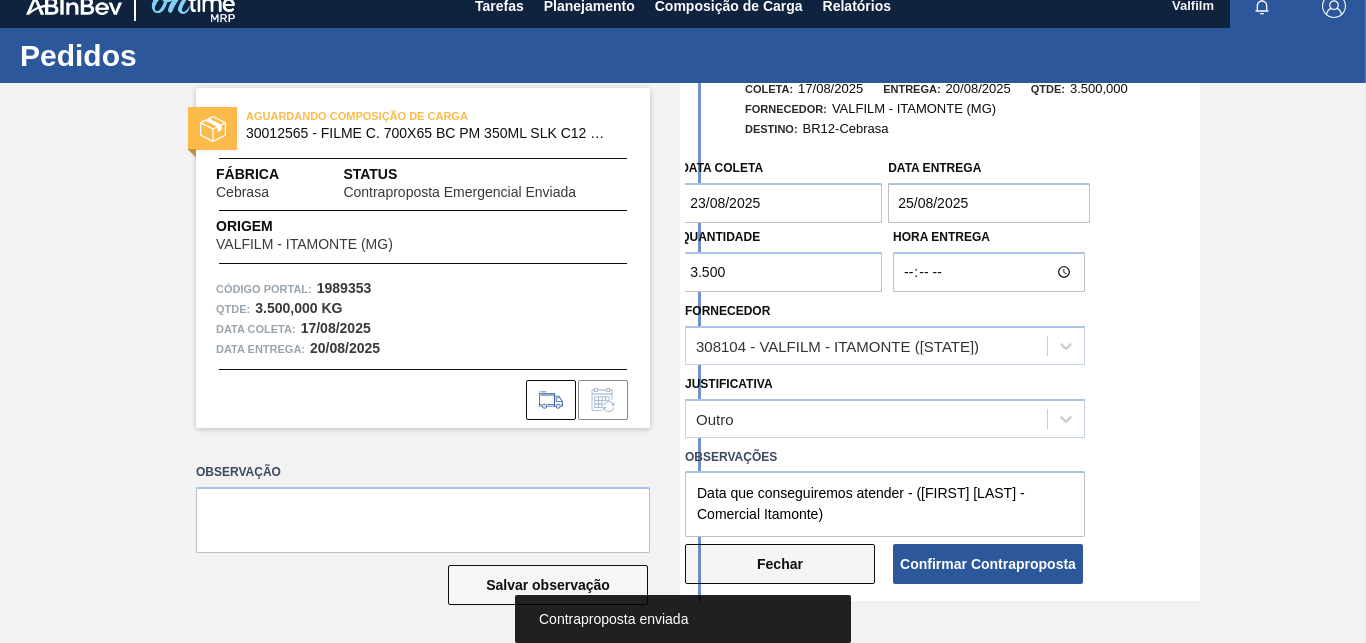 click on "Fechar" at bounding box center (780, 564) 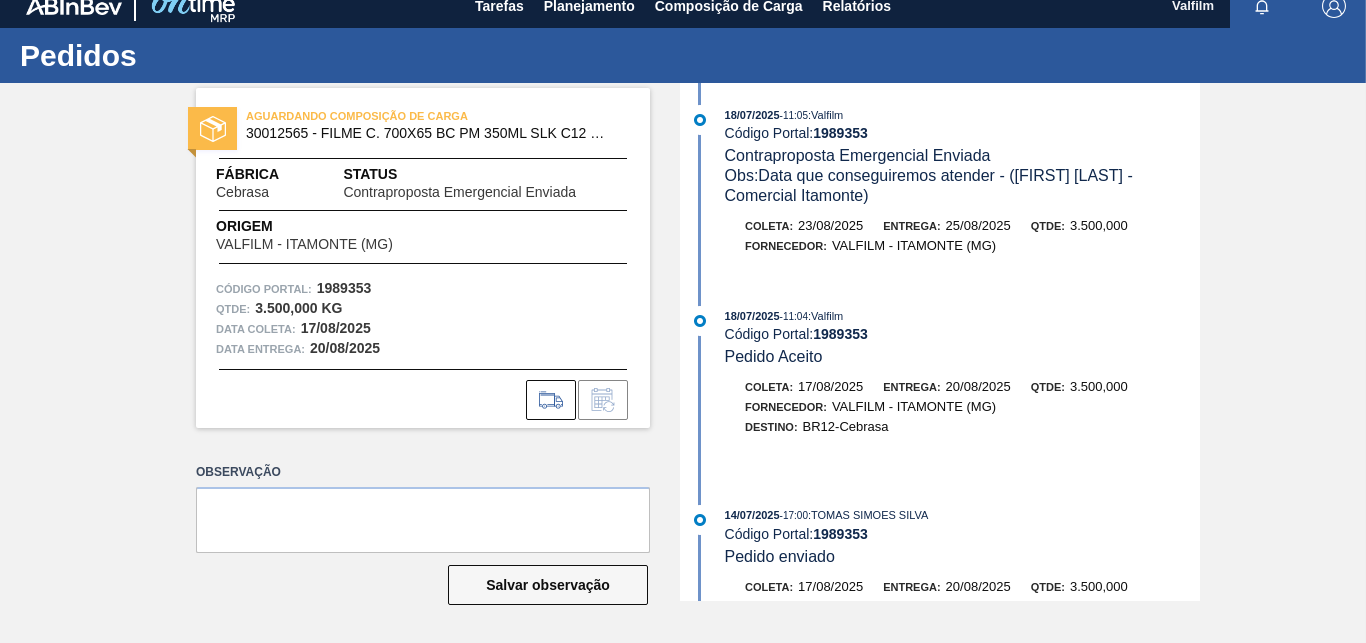 scroll, scrollTop: 0, scrollLeft: 0, axis: both 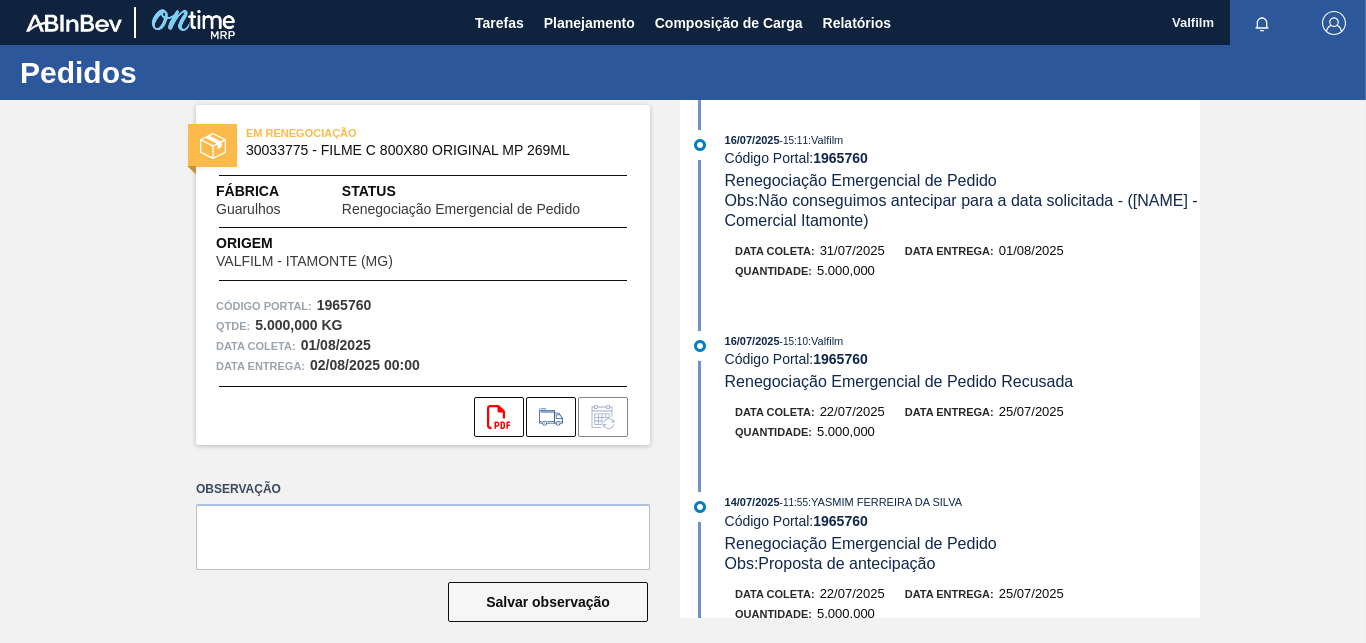 click on "Salvar observação" at bounding box center (423, 602) 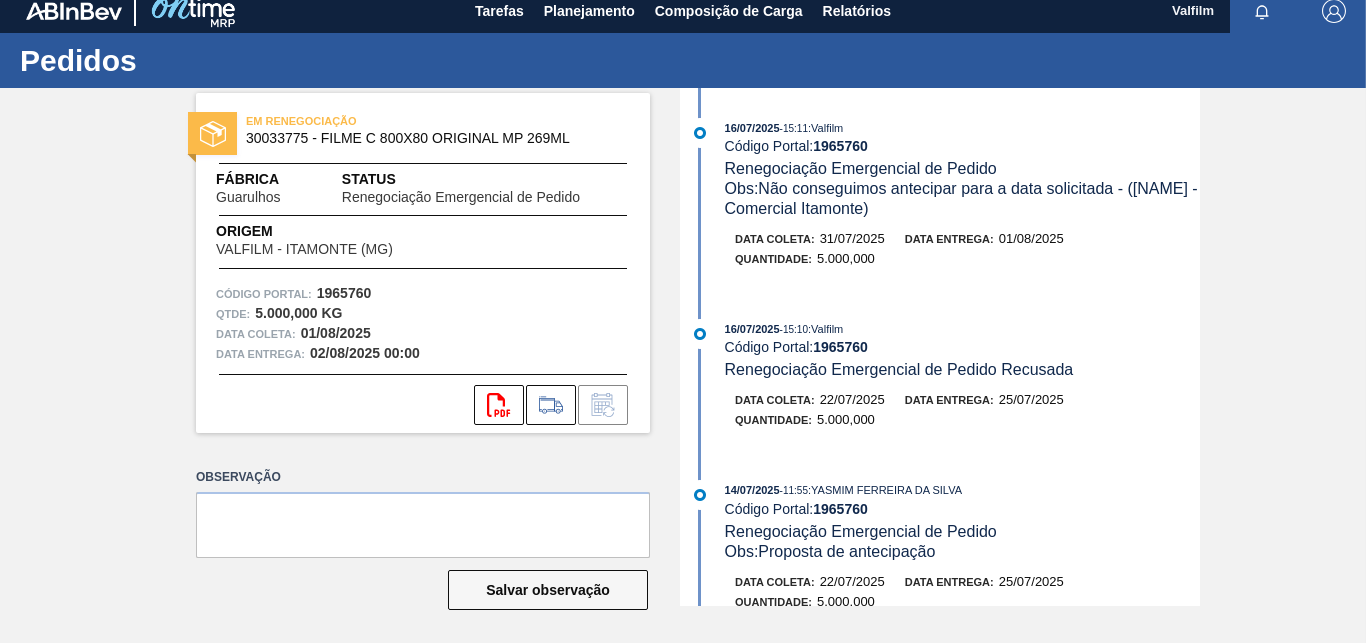 scroll, scrollTop: 17, scrollLeft: 0, axis: vertical 